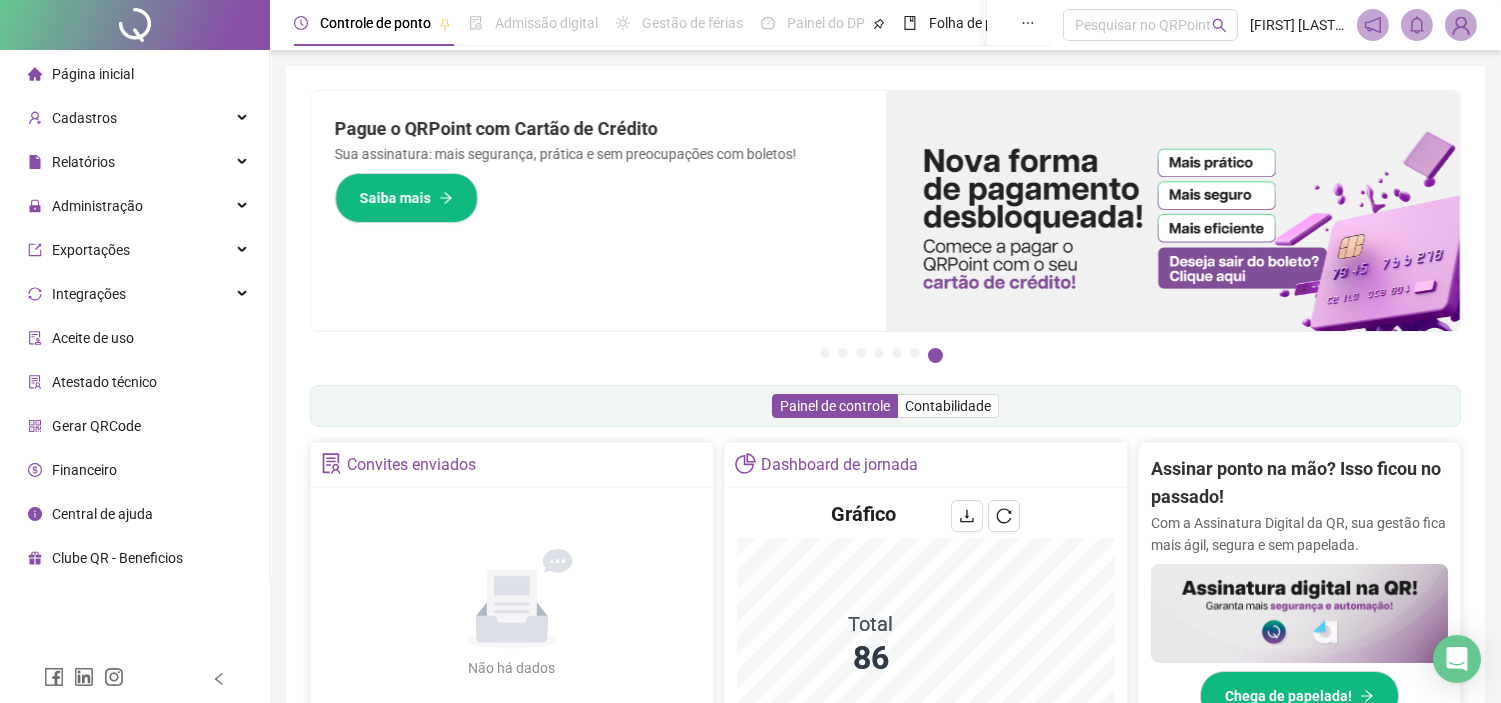 scroll, scrollTop: 222, scrollLeft: 0, axis: vertical 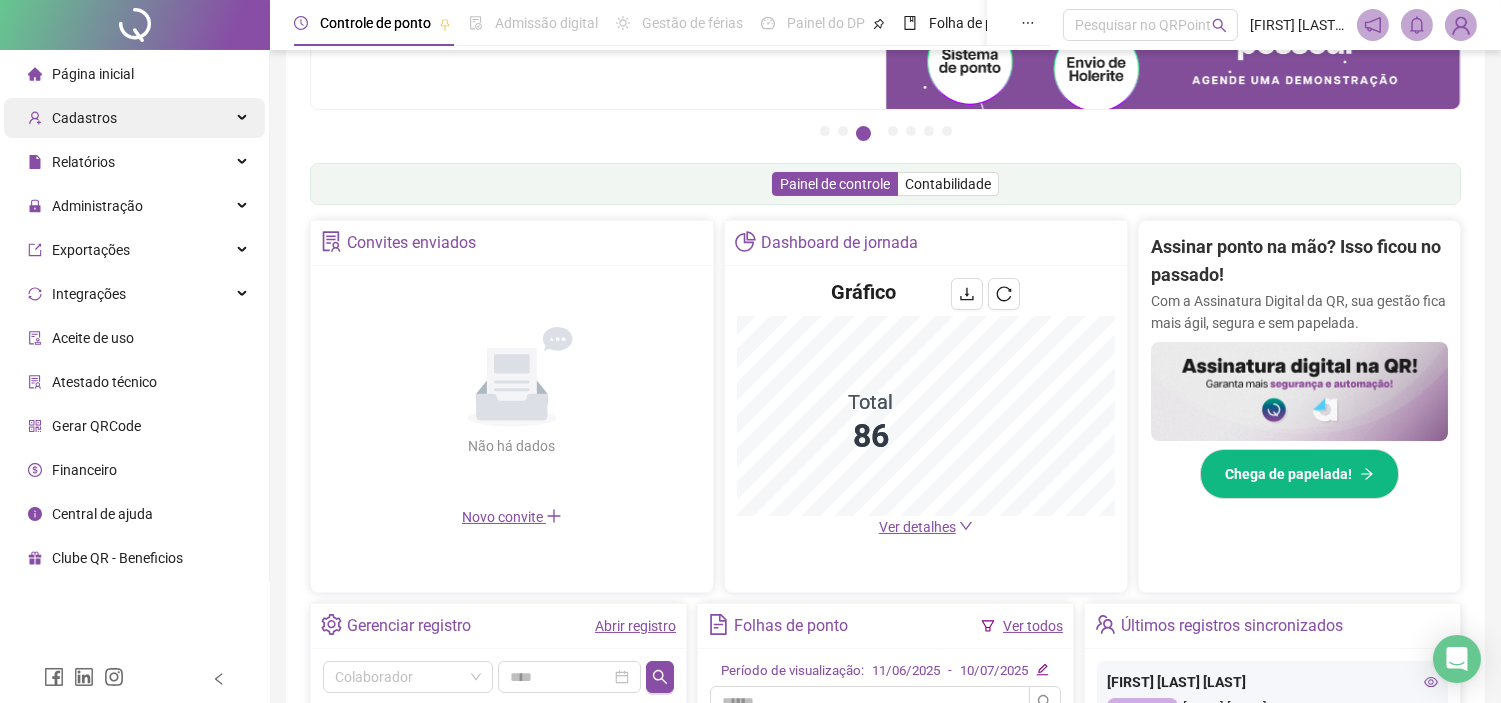 click on "Relatórios" at bounding box center (83, 162) 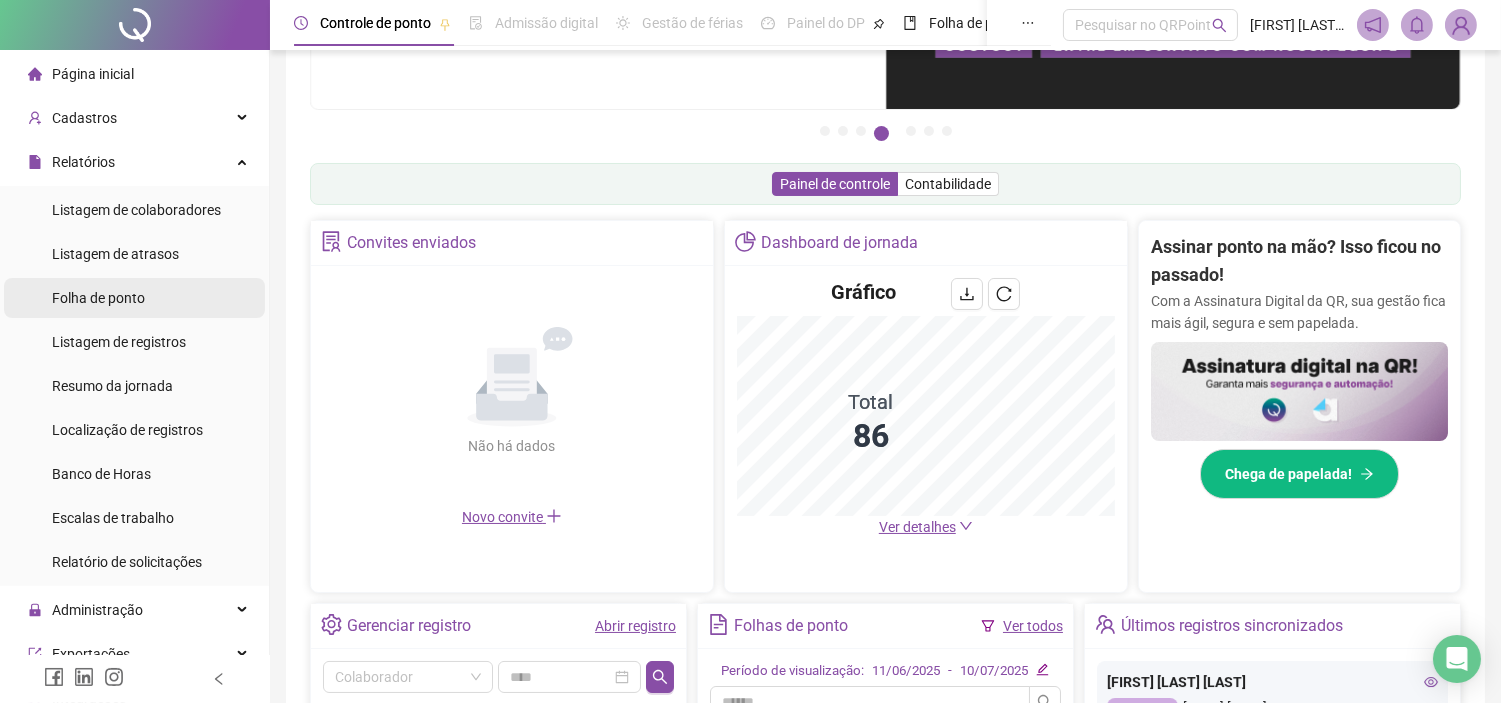 click on "Folha de ponto" at bounding box center [98, 298] 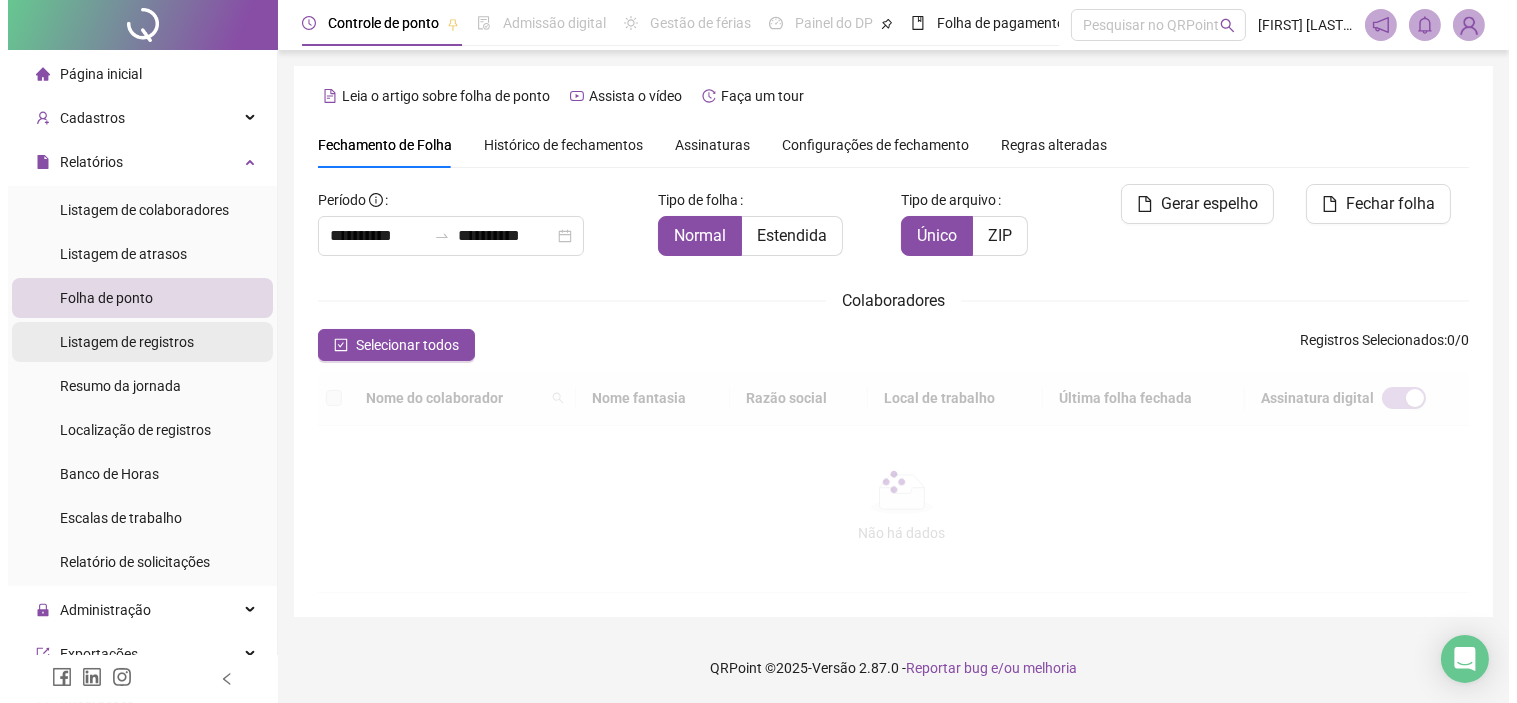 scroll, scrollTop: 0, scrollLeft: 0, axis: both 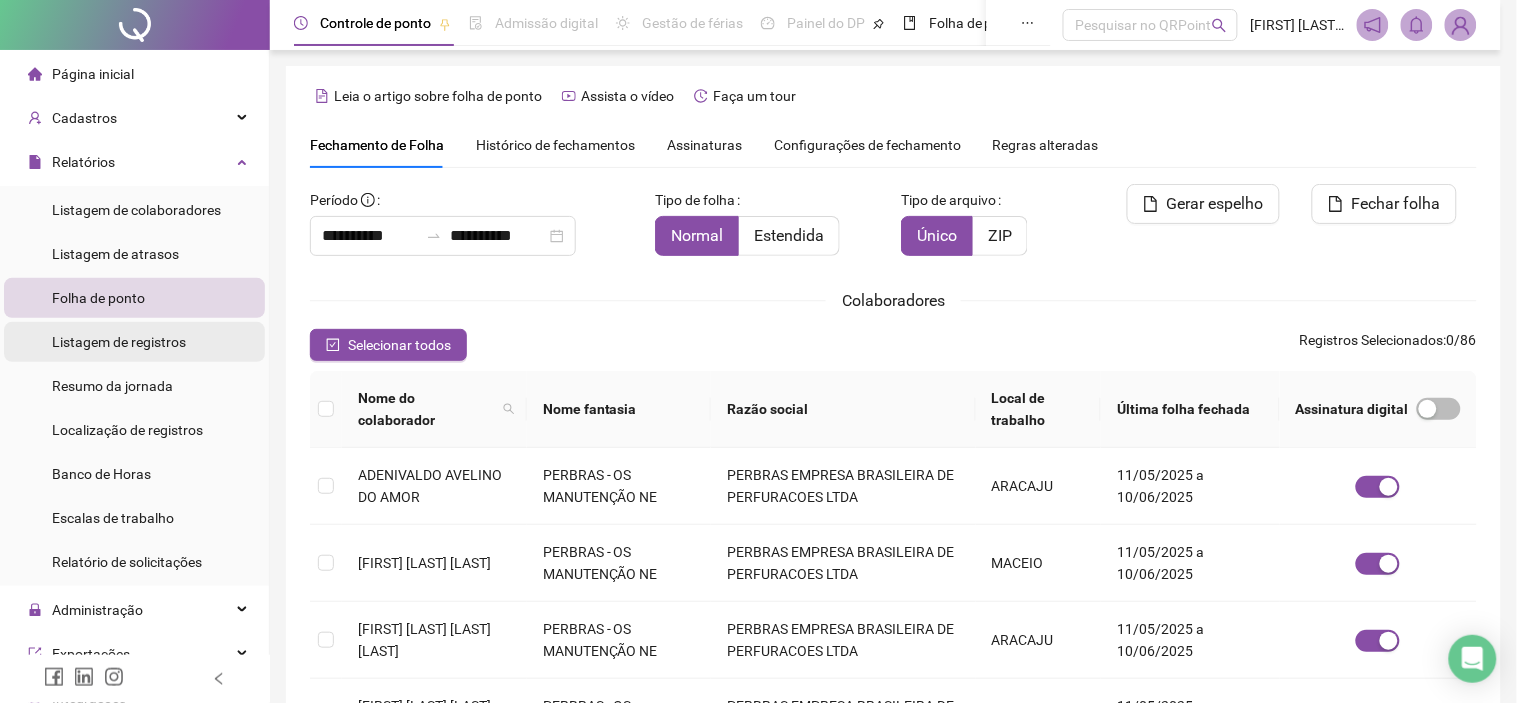 type on "**********" 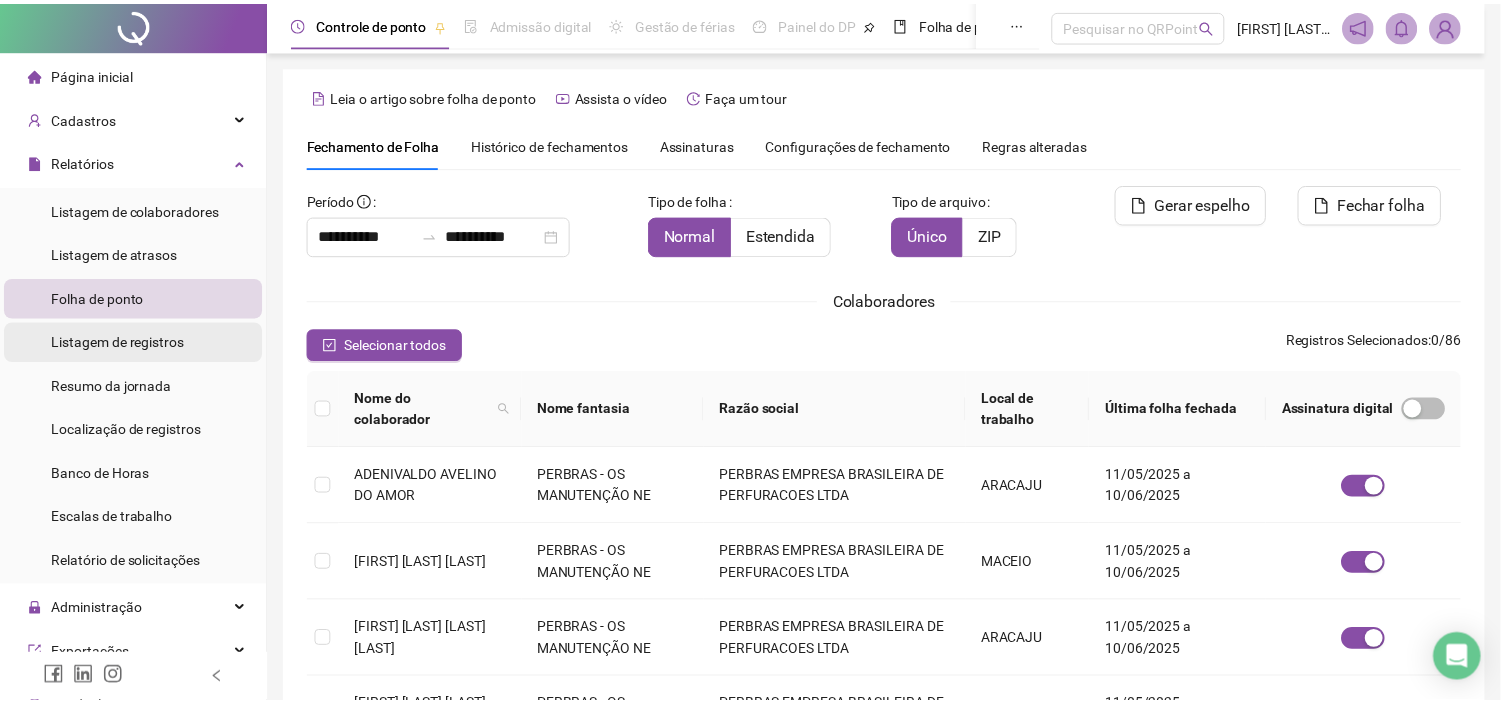 scroll, scrollTop: 57, scrollLeft: 0, axis: vertical 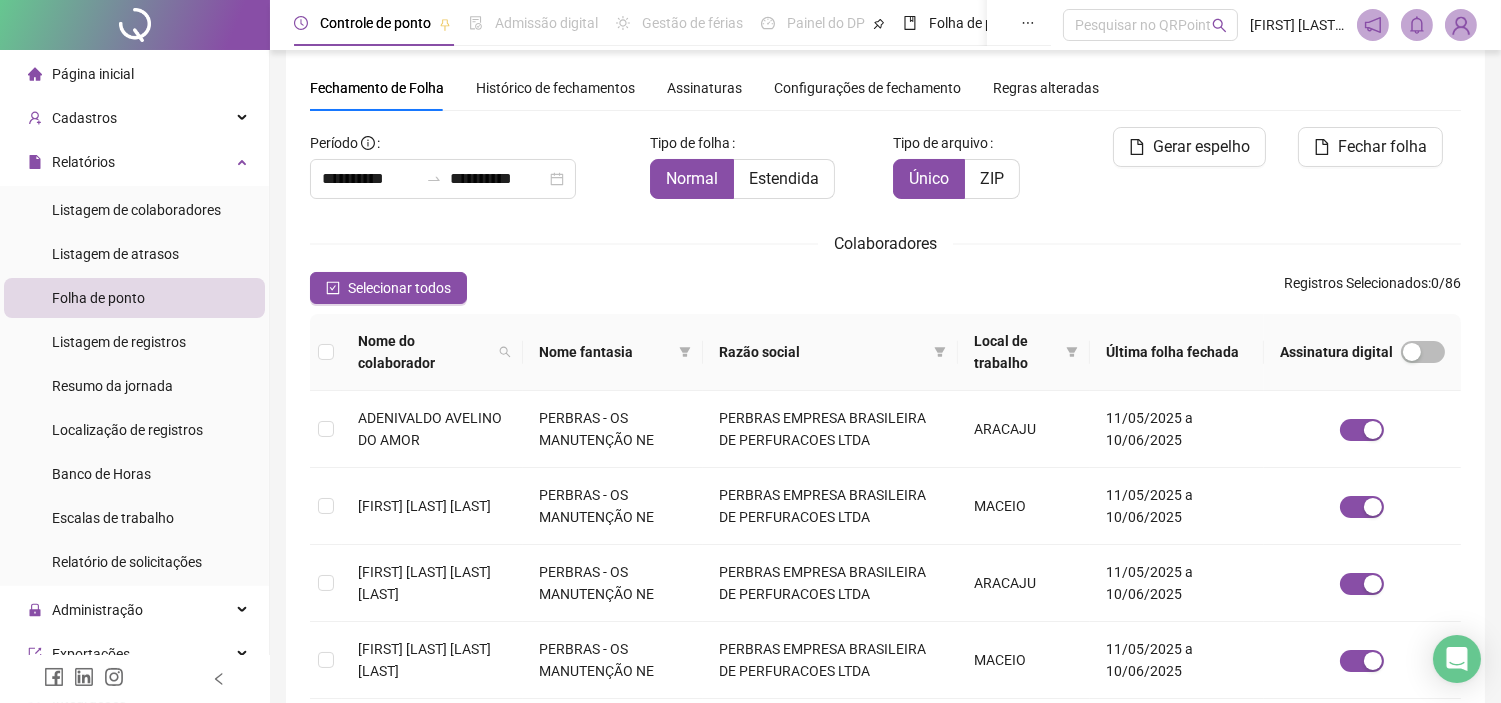 click on "Assinaturas" at bounding box center (704, 88) 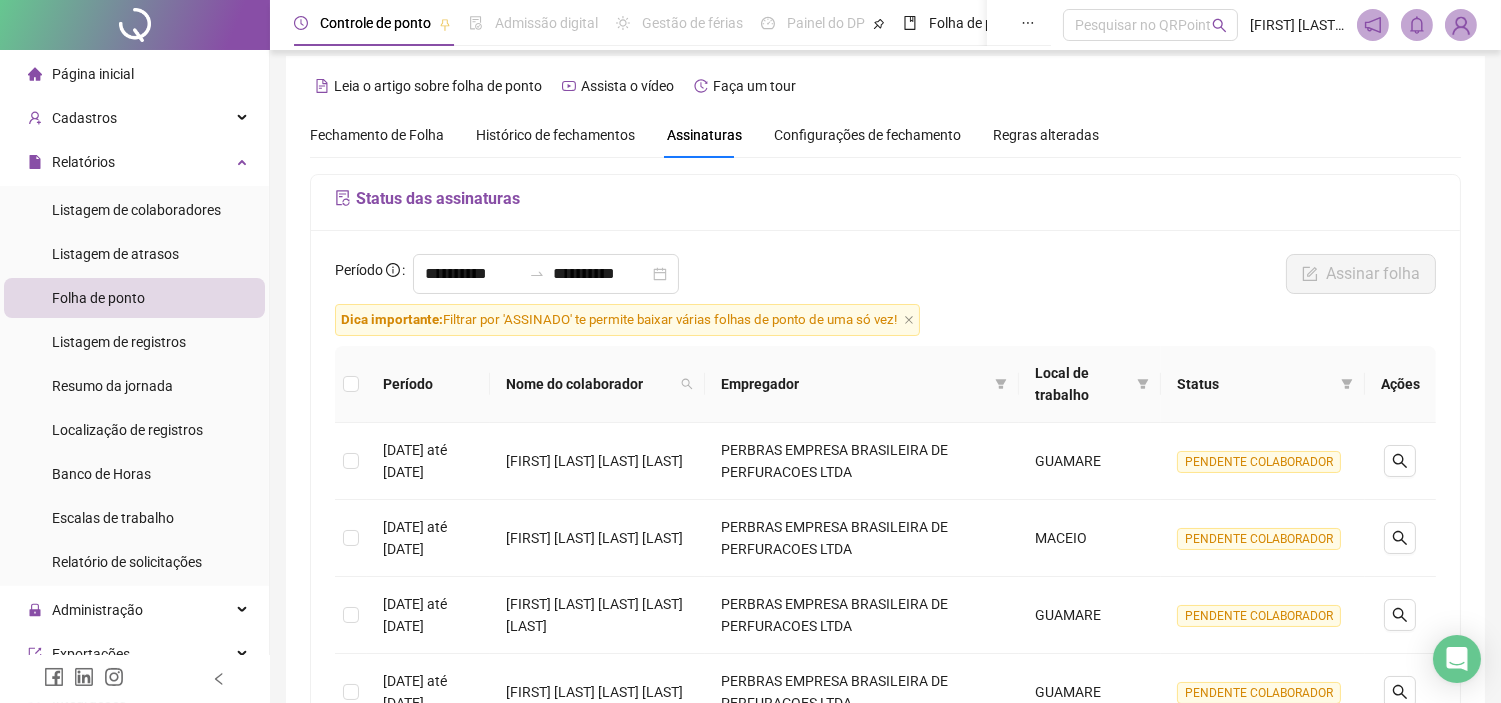 scroll, scrollTop: 57, scrollLeft: 0, axis: vertical 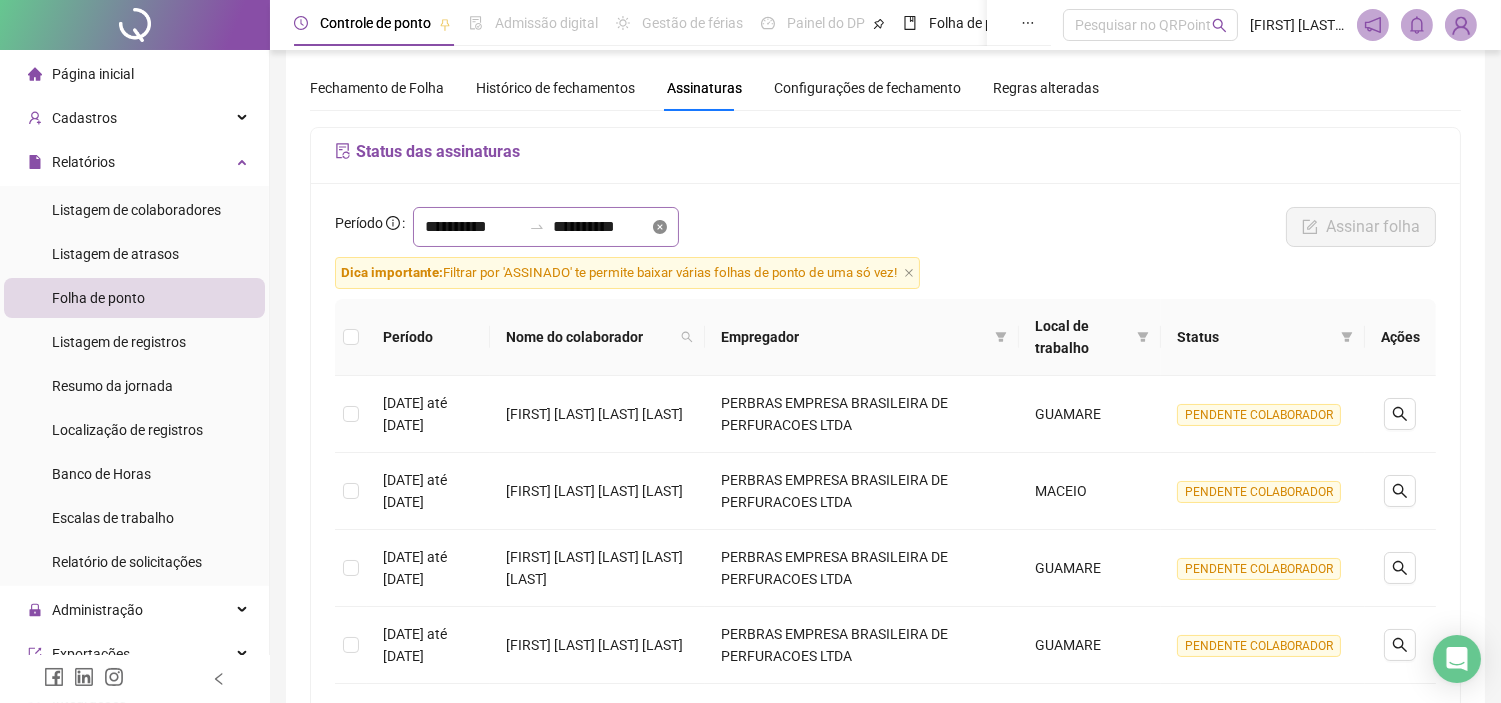 click 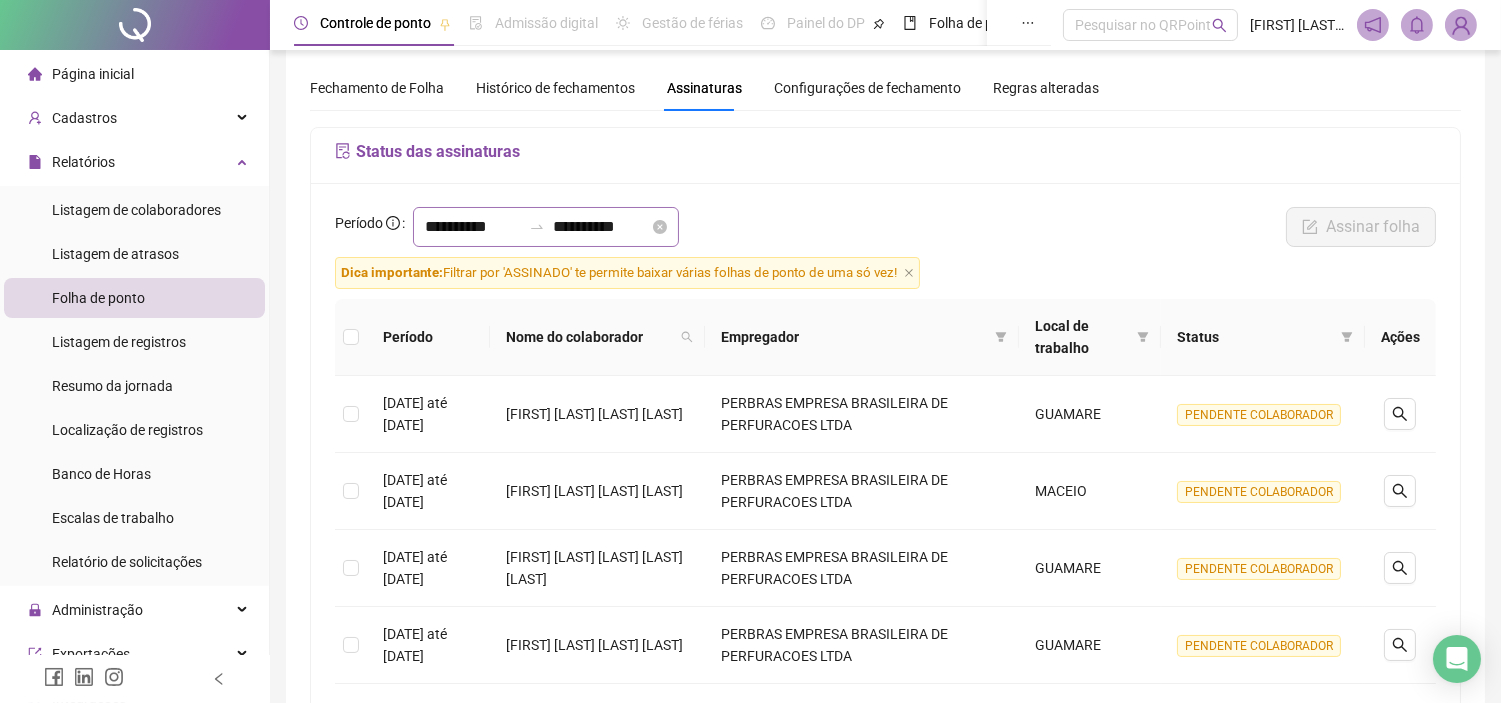 type 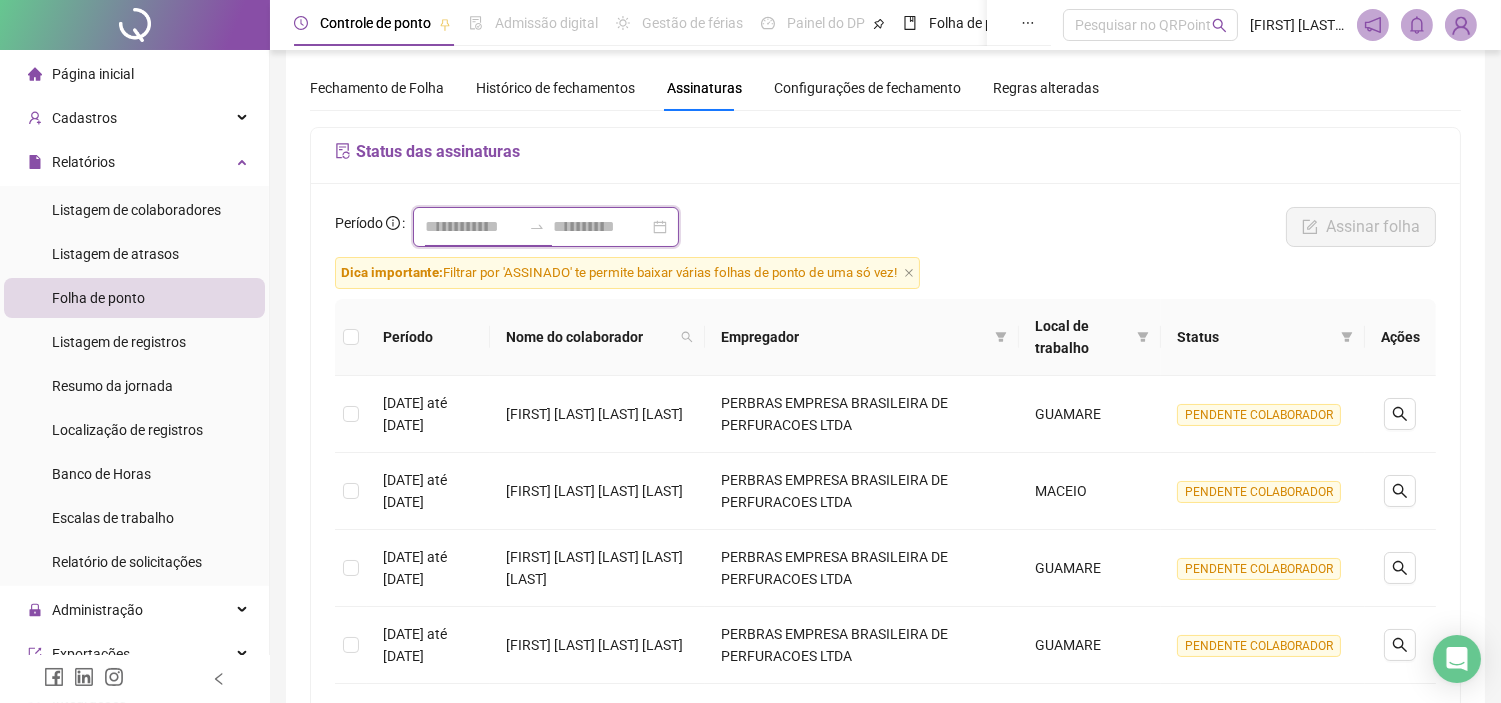 click at bounding box center [473, 227] 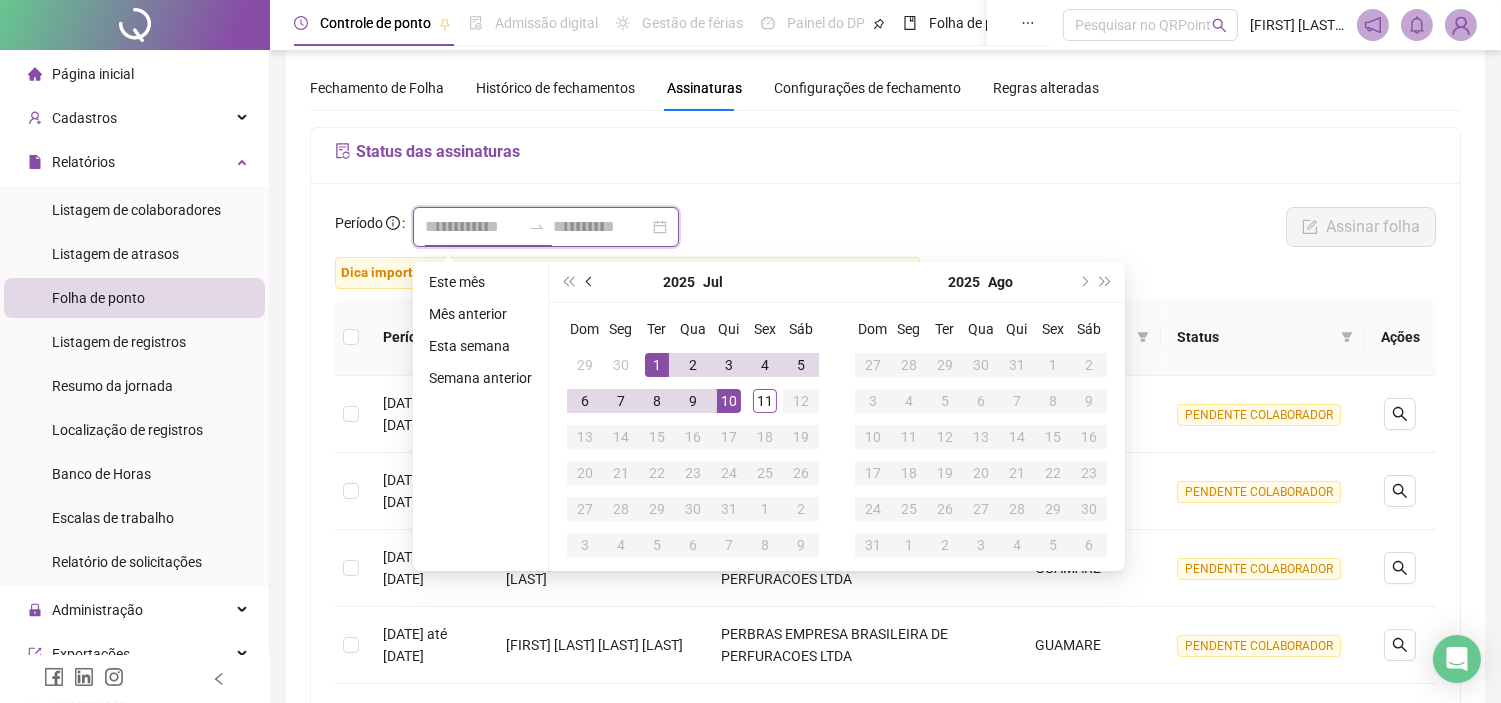 type on "**********" 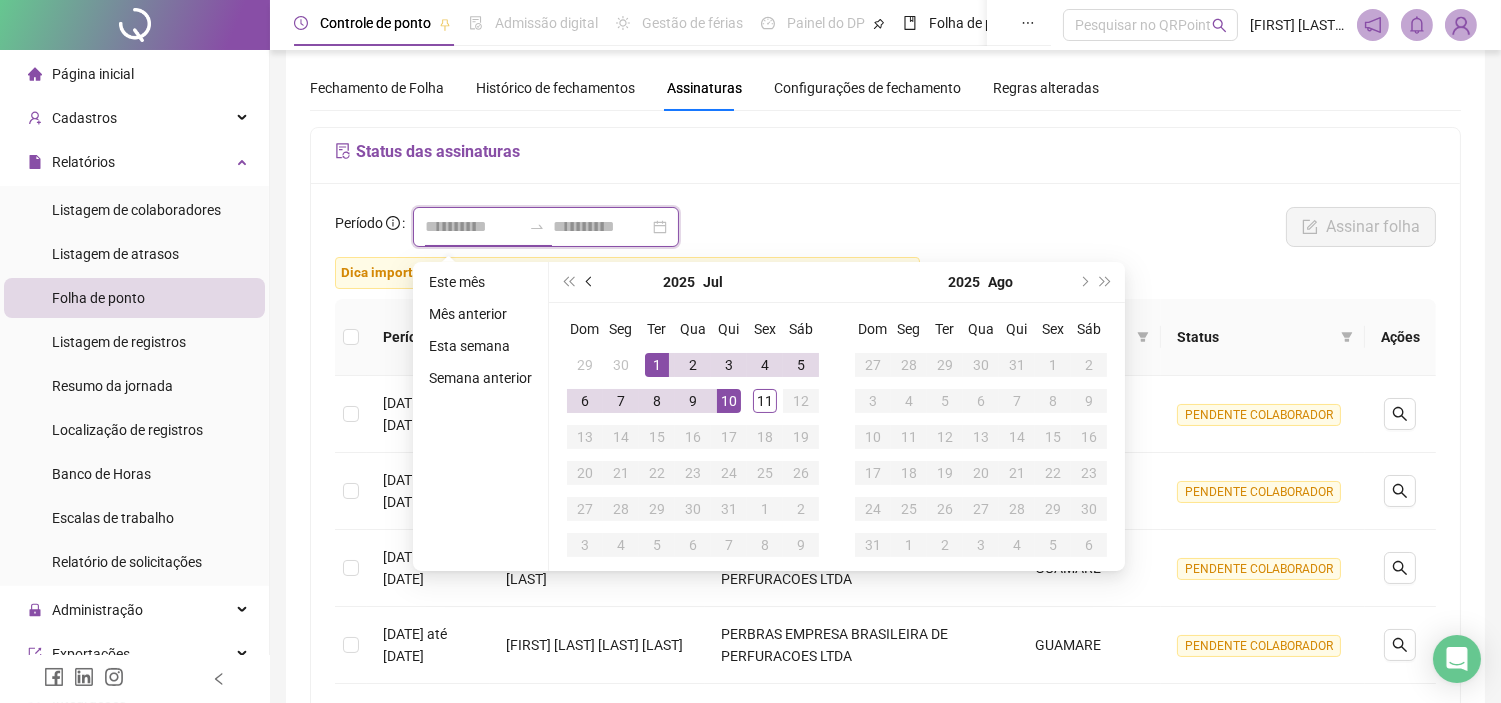 type 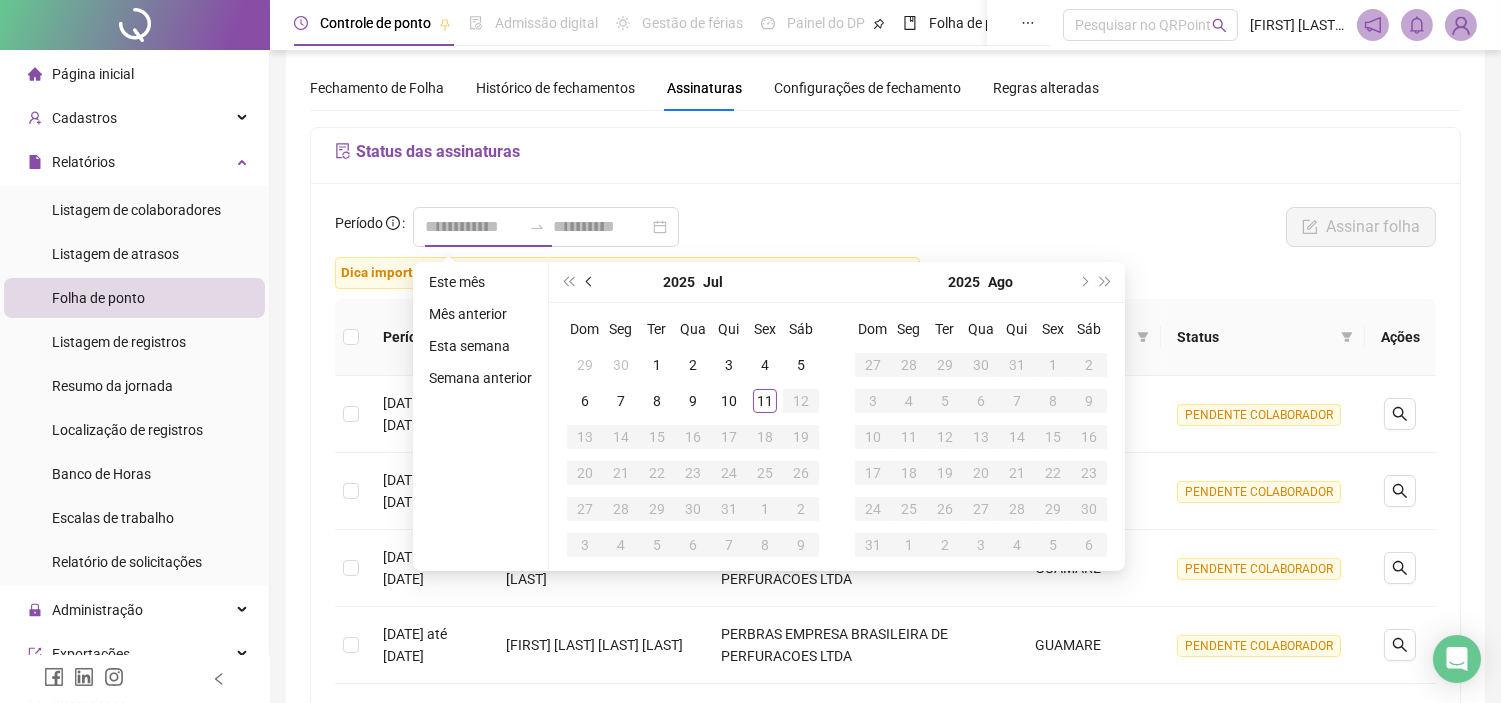 click at bounding box center (590, 282) 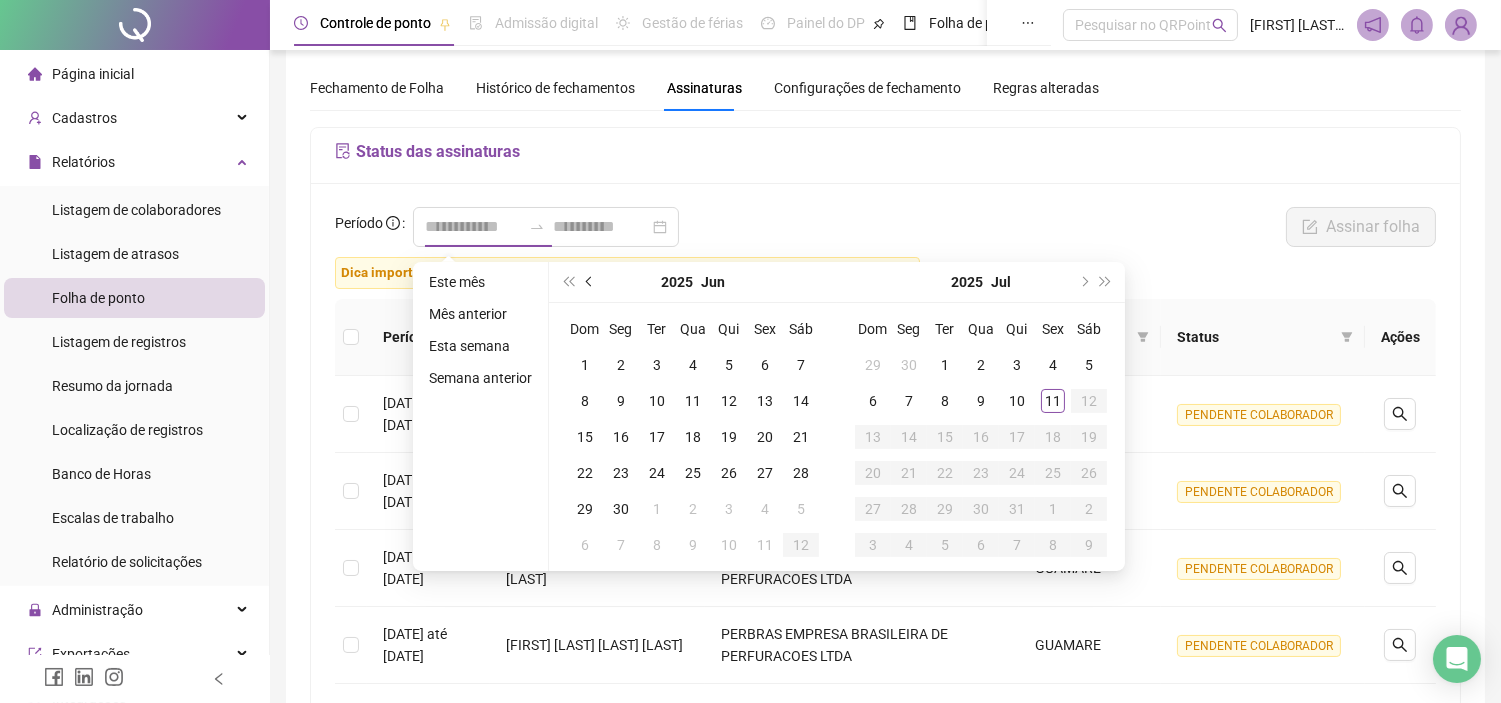 click at bounding box center (590, 282) 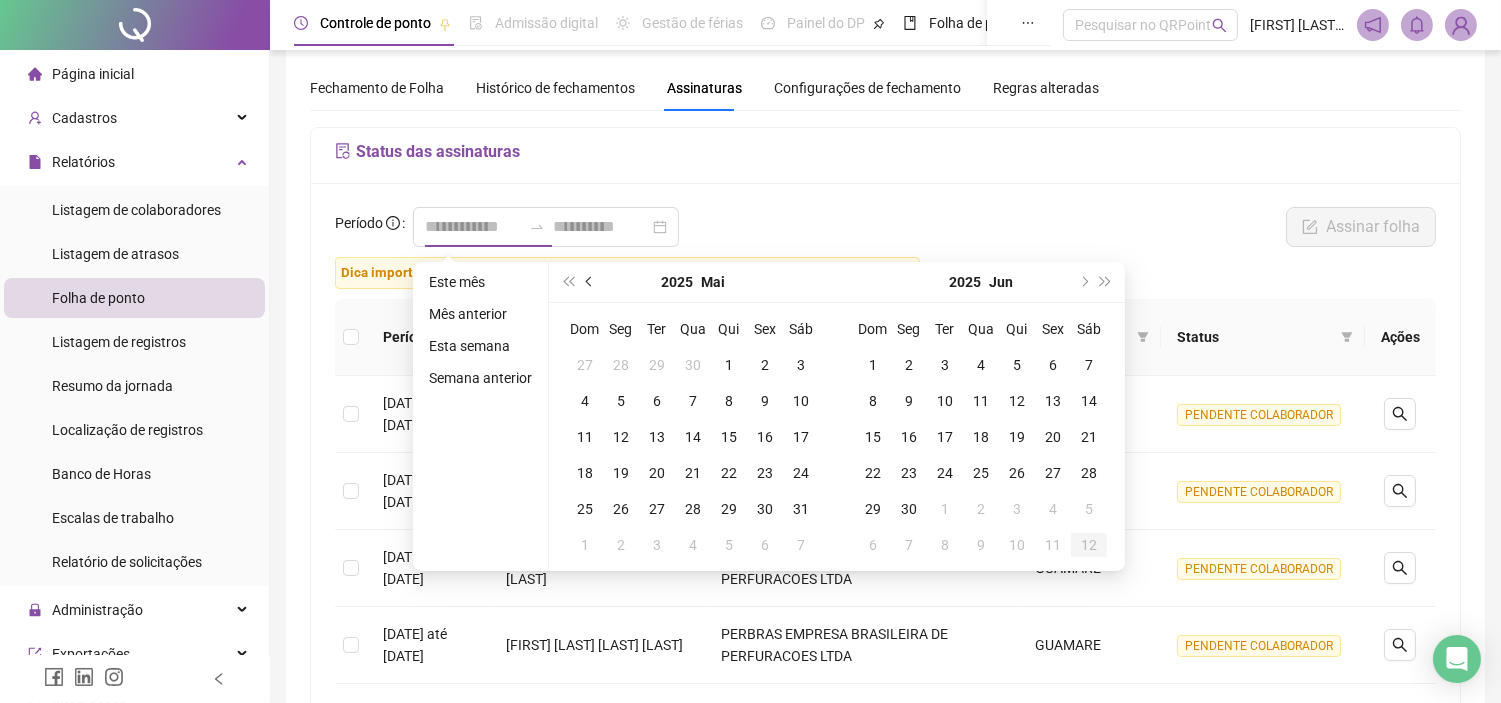 click at bounding box center (590, 282) 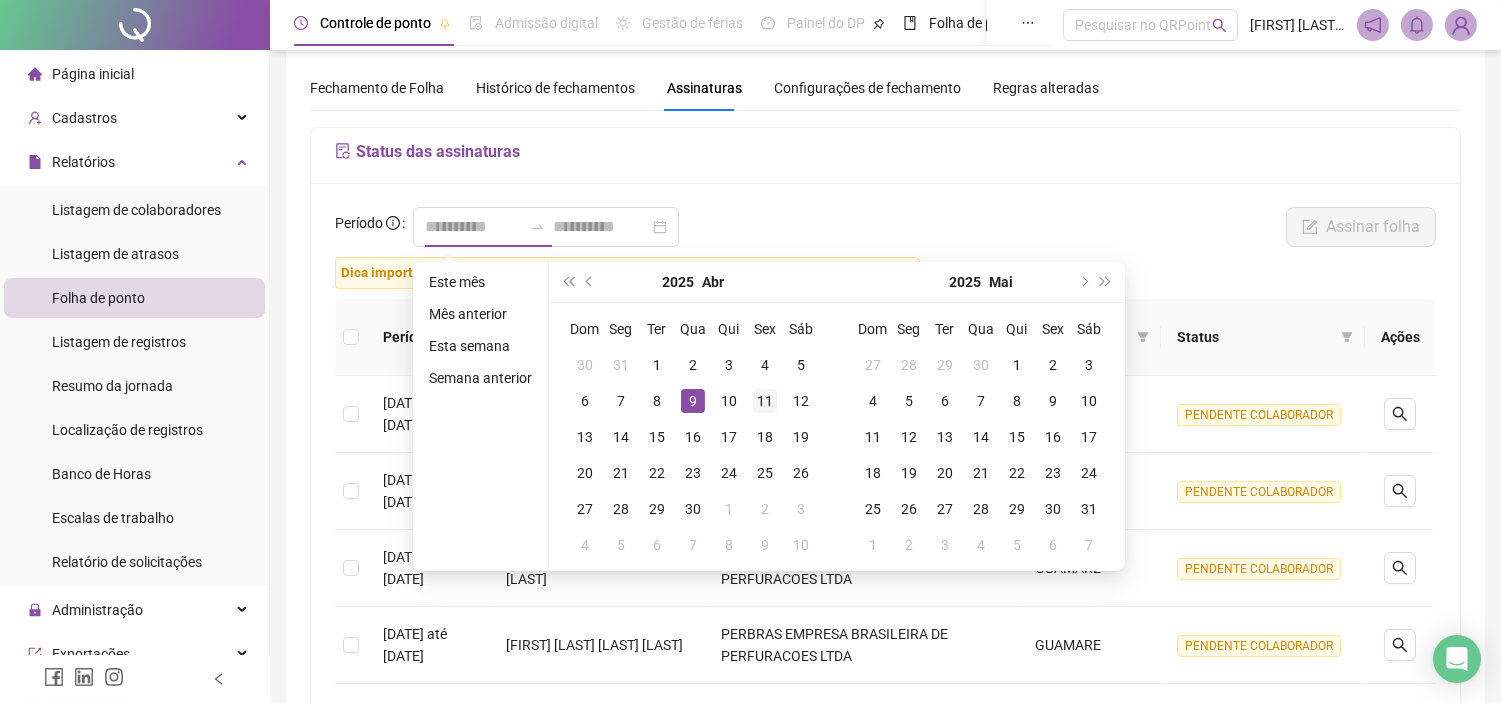type on "**********" 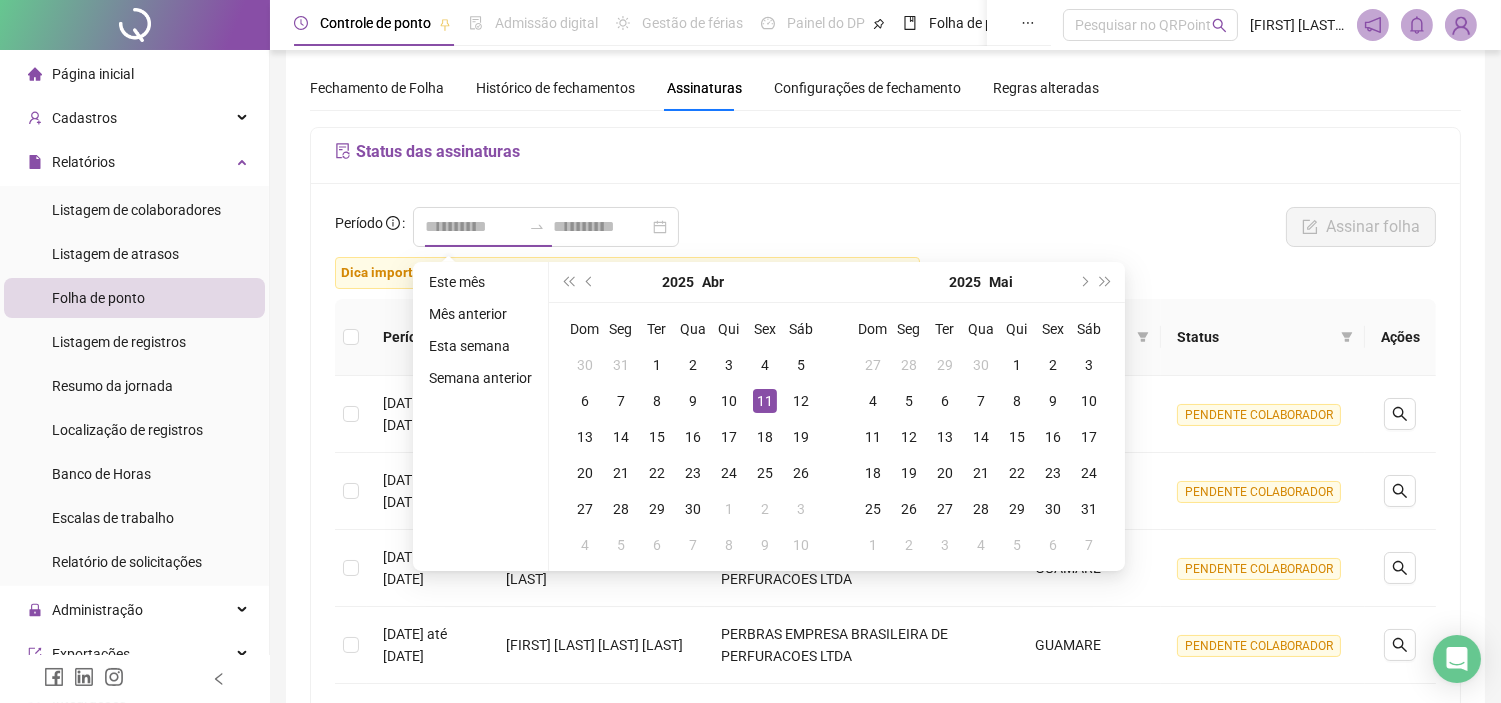 click on "11" at bounding box center [765, 401] 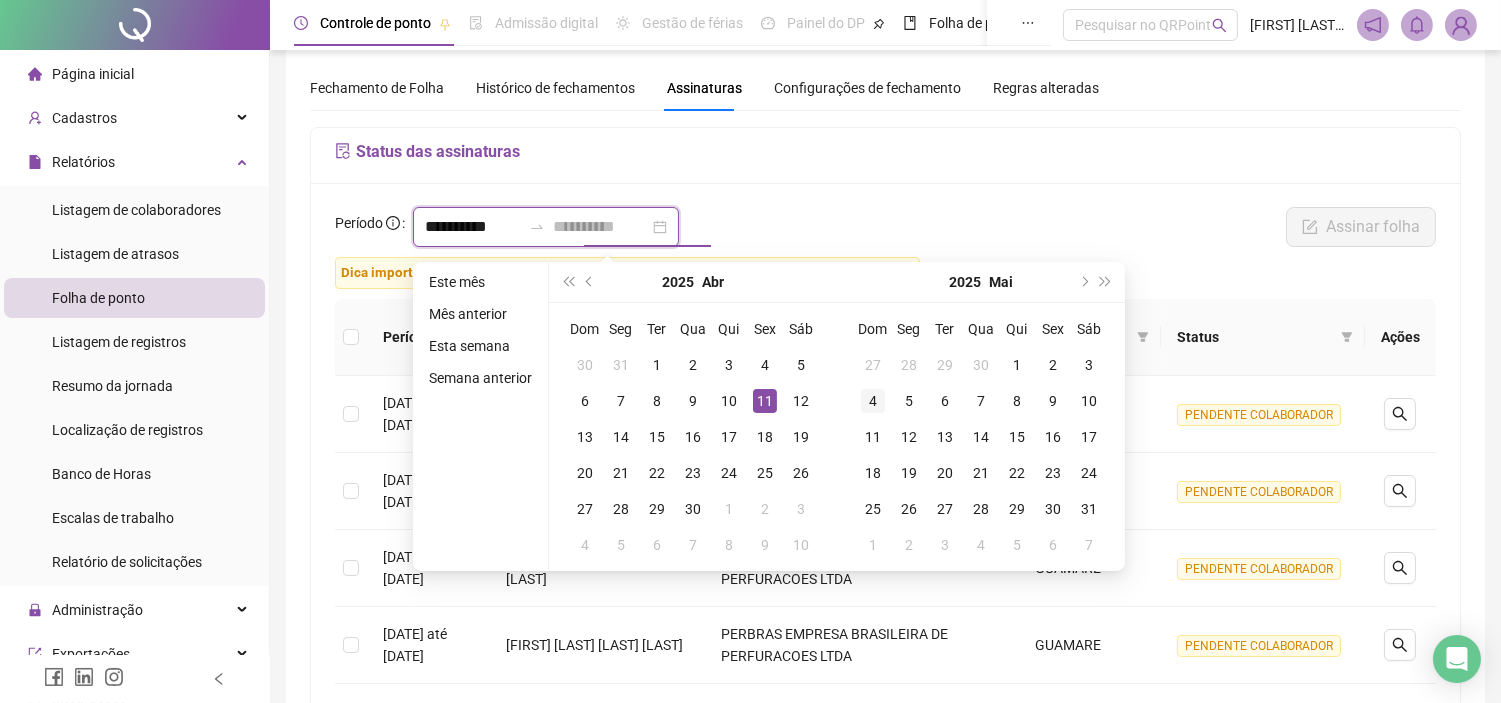 type on "**********" 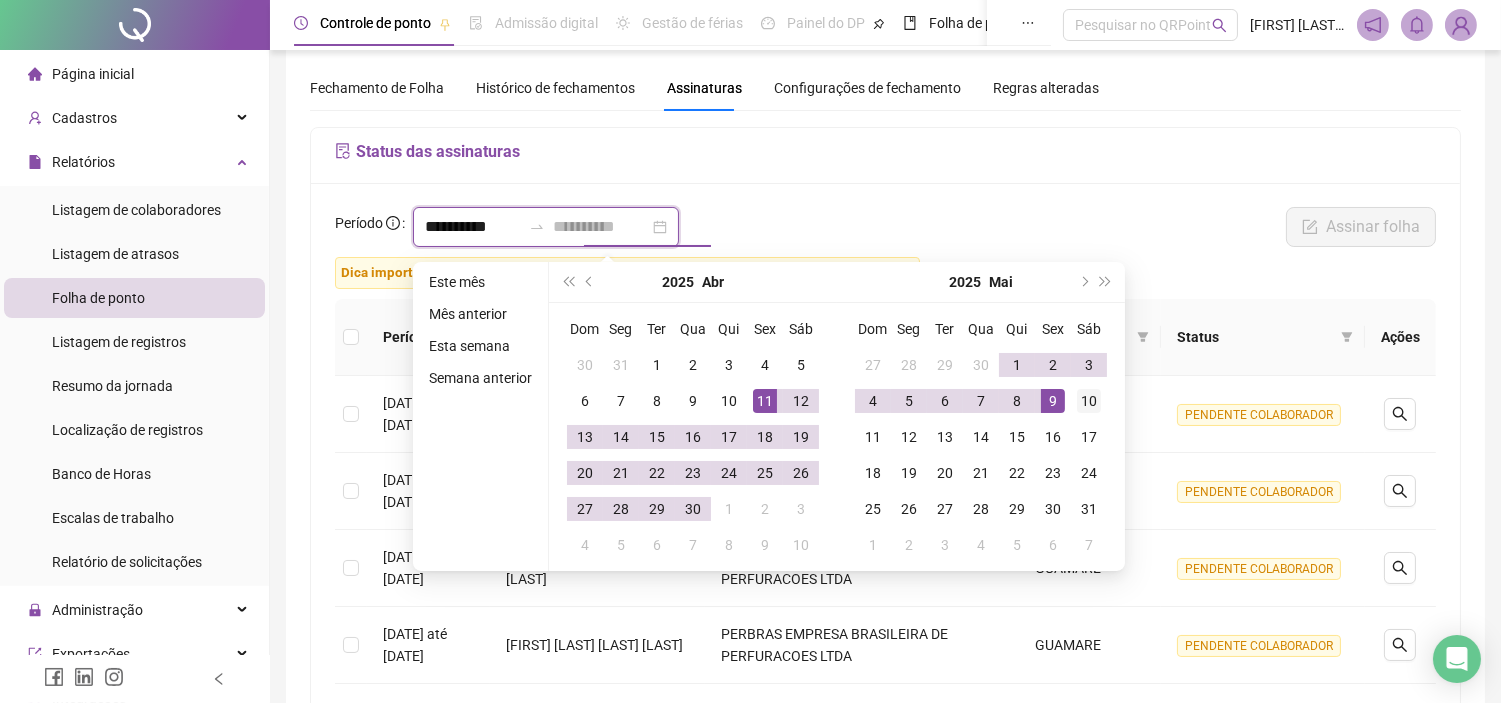 type on "**********" 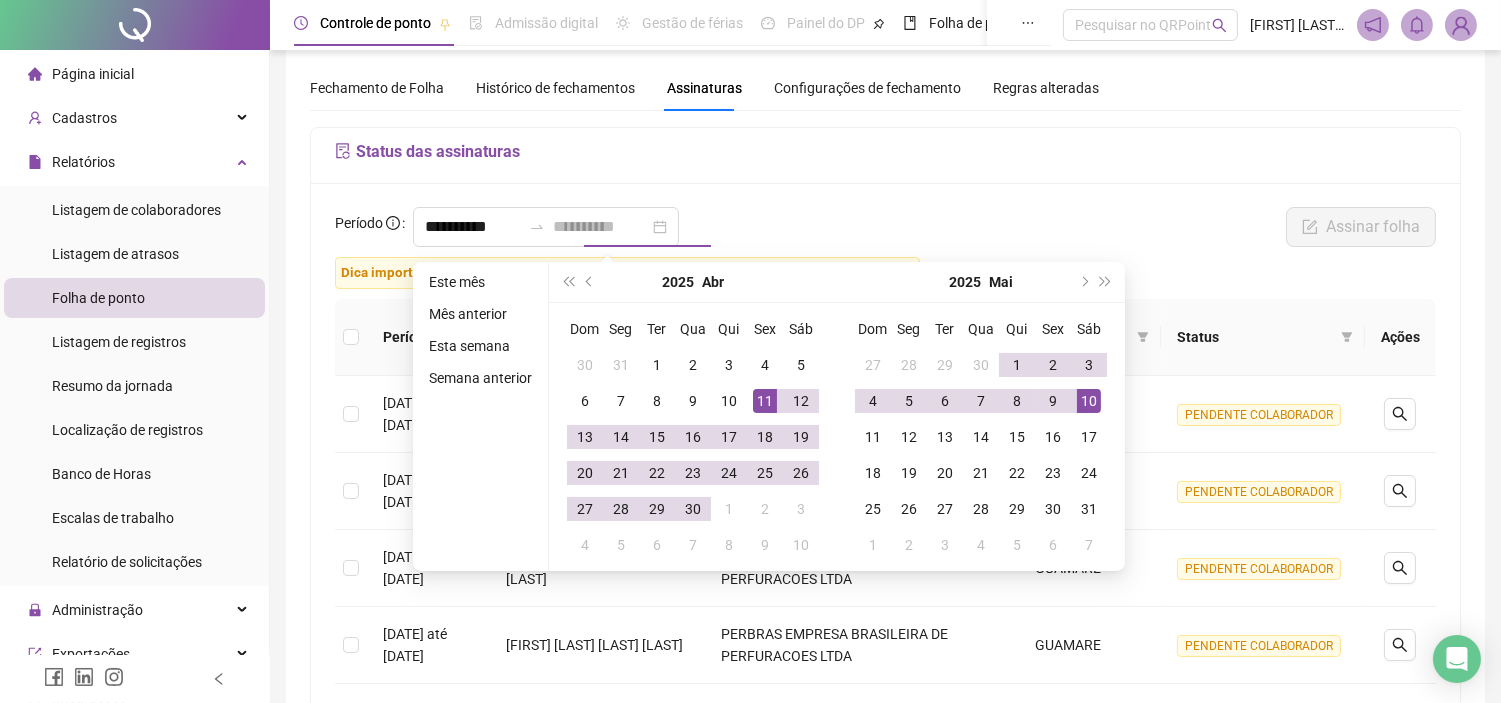 click on "10" at bounding box center [1089, 401] 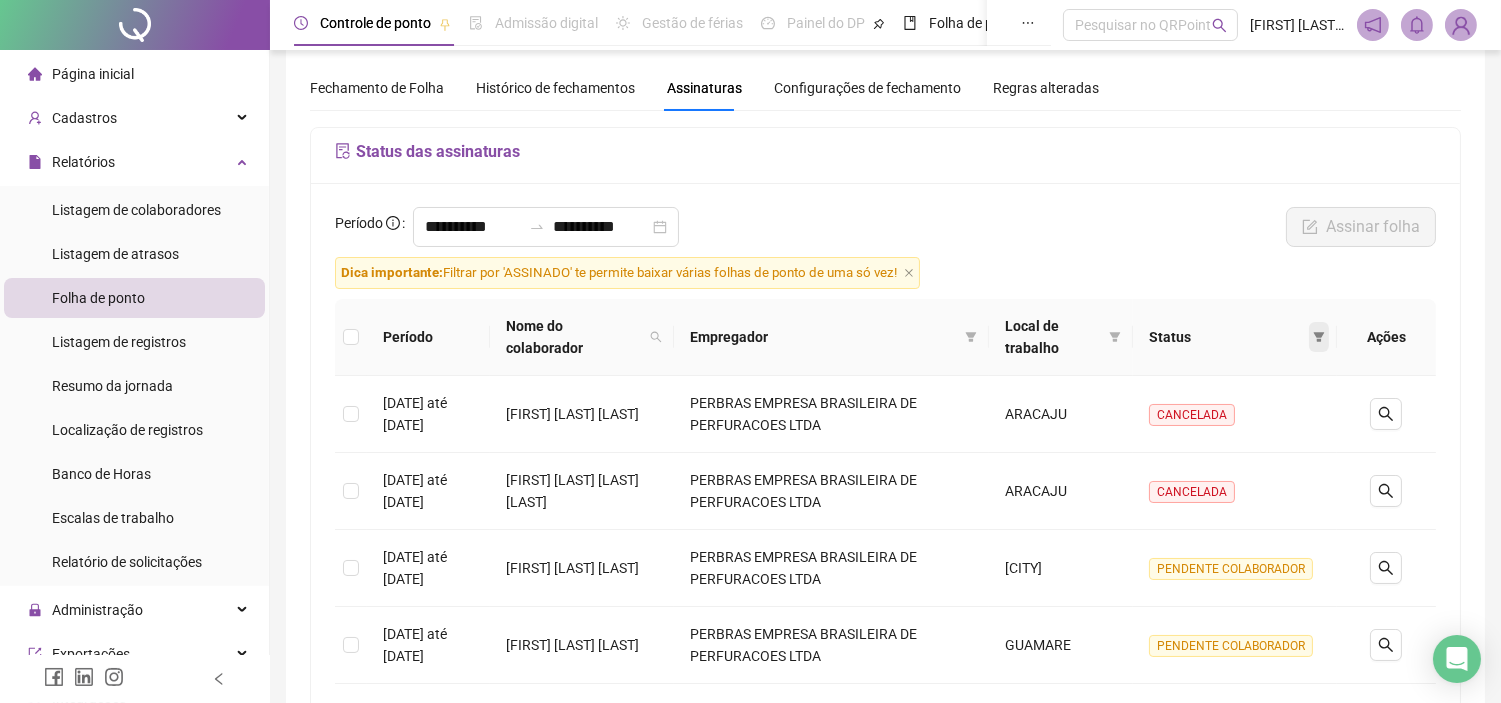 click at bounding box center (1319, 337) 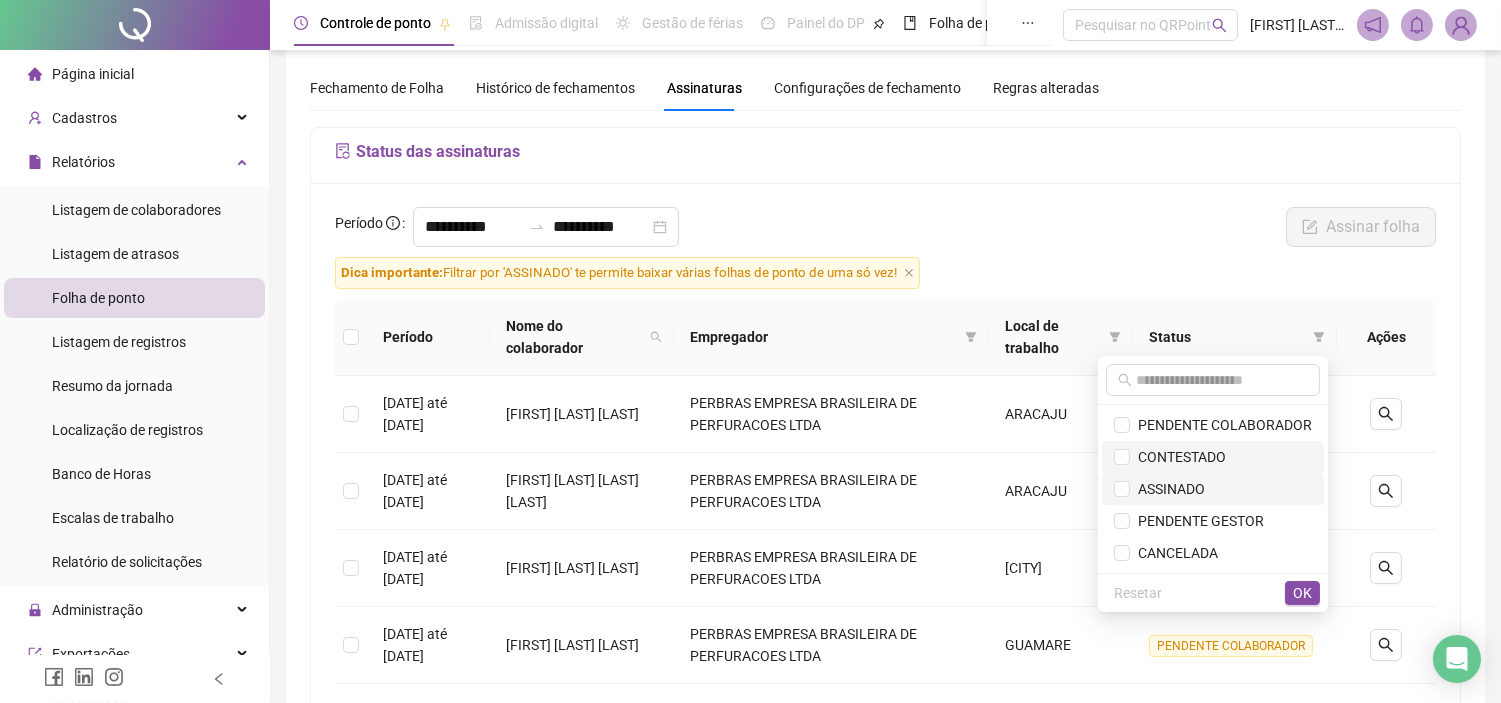 click on "ASSINADO" at bounding box center [1167, 489] 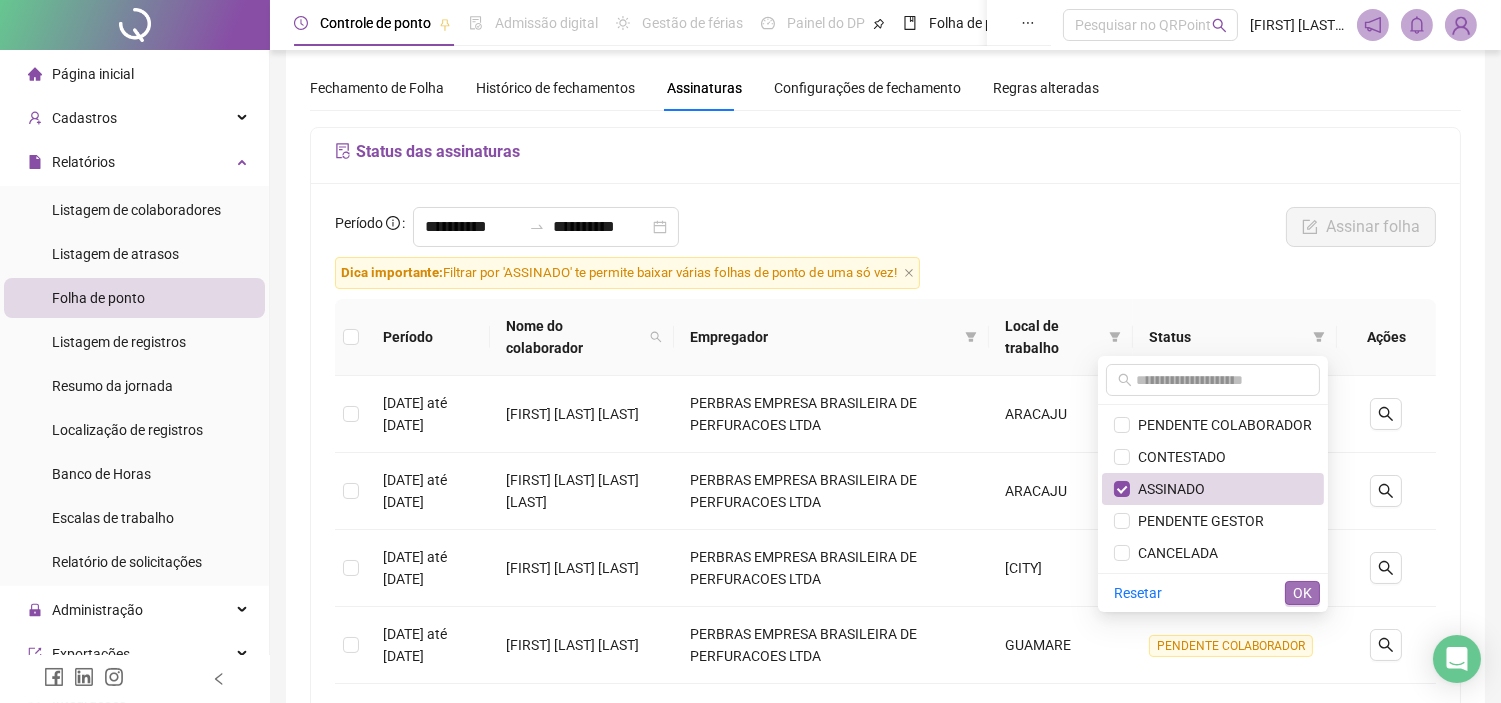 click on "OK" at bounding box center [1302, 593] 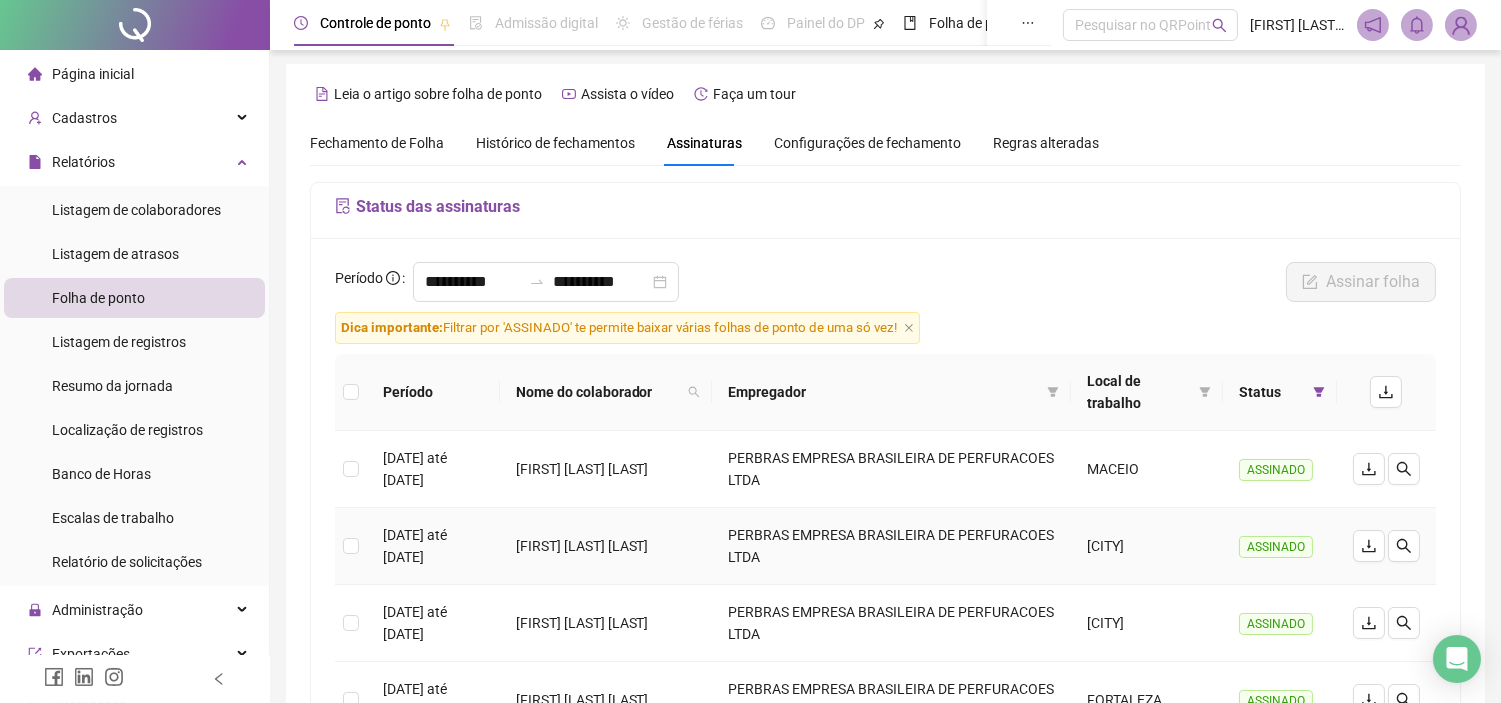 scroll, scrollTop: 0, scrollLeft: 0, axis: both 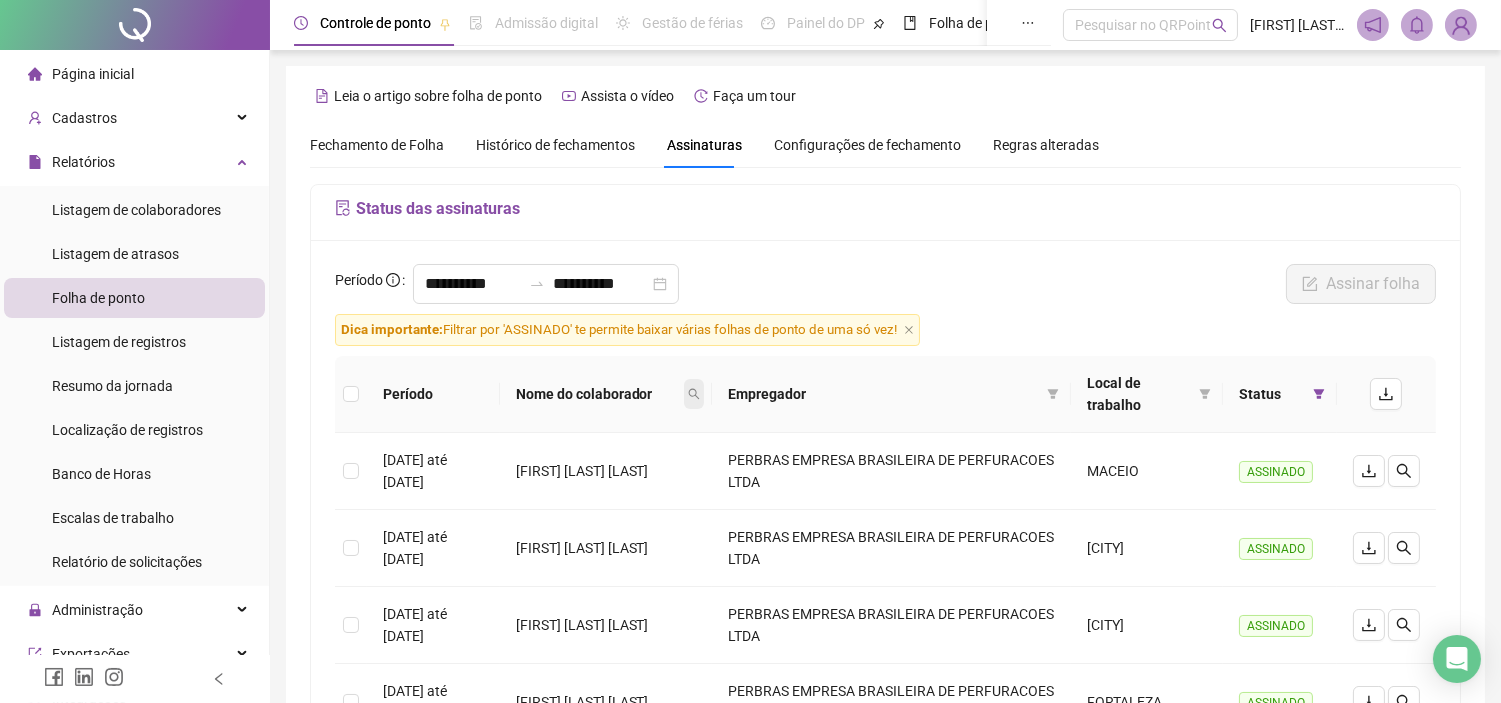 click 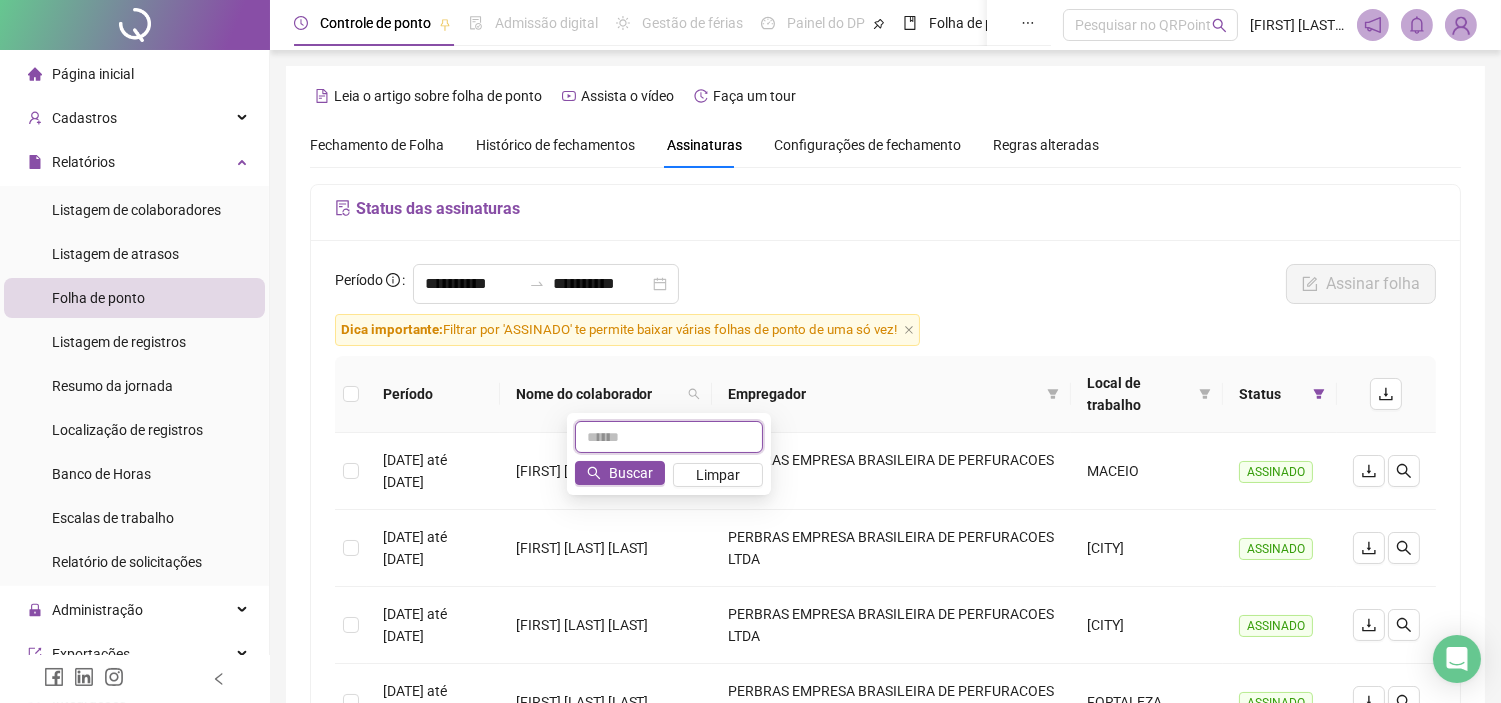 click at bounding box center (669, 437) 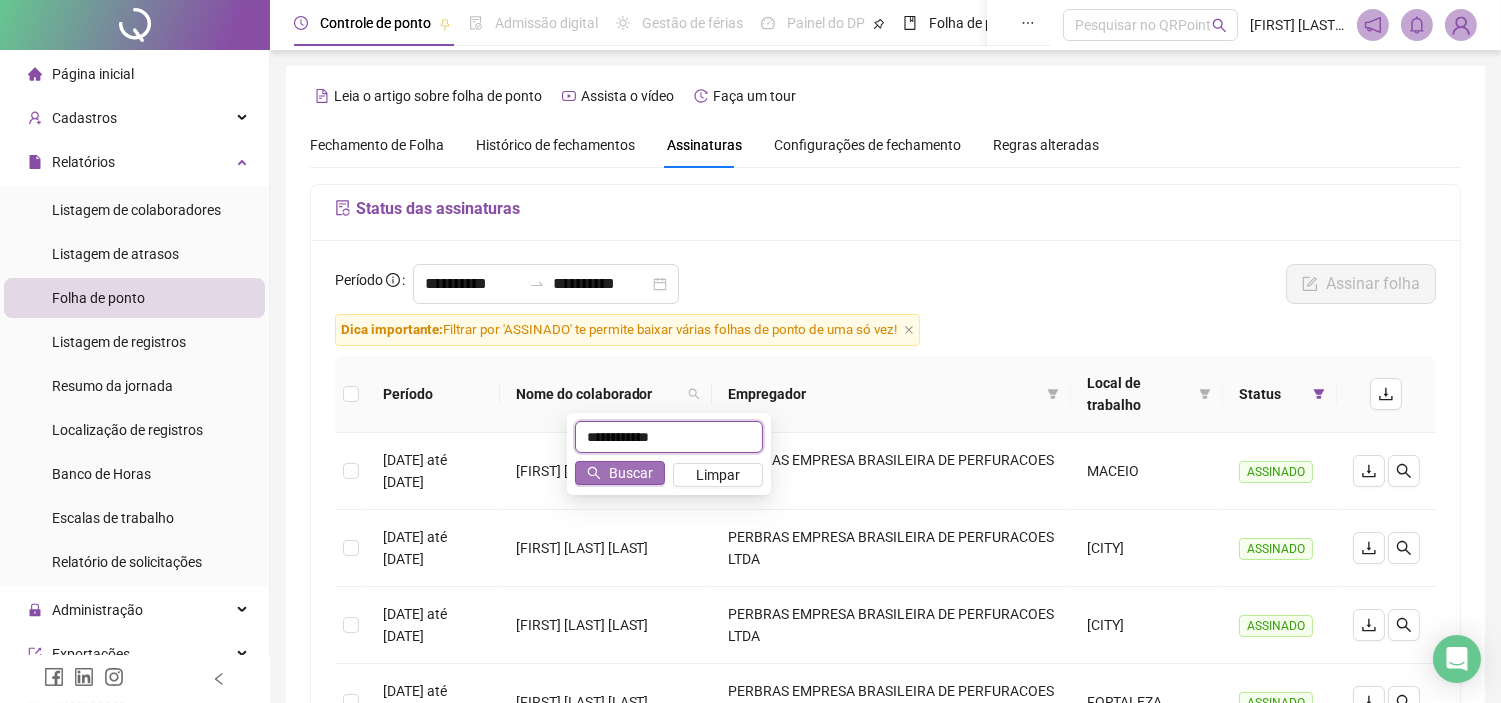 type on "**********" 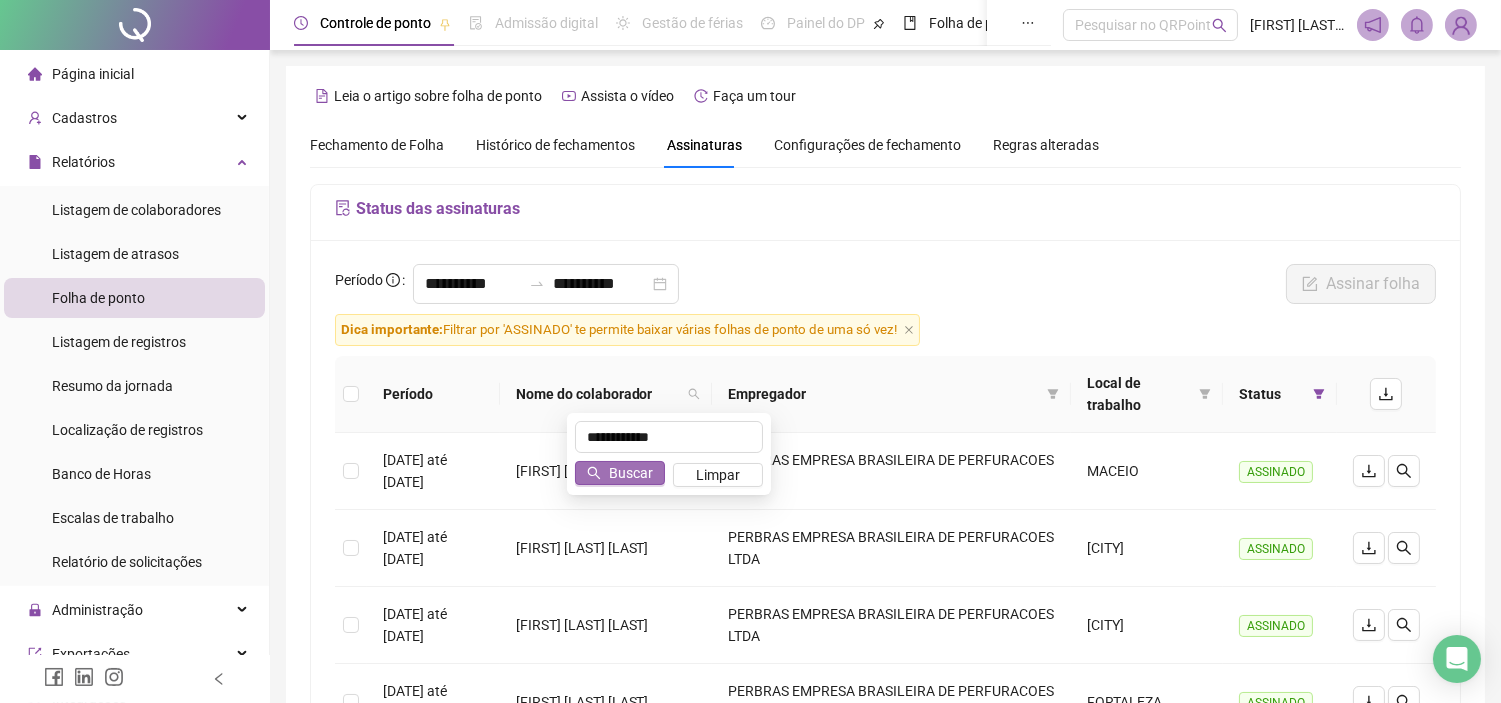 click on "Buscar" at bounding box center [620, 473] 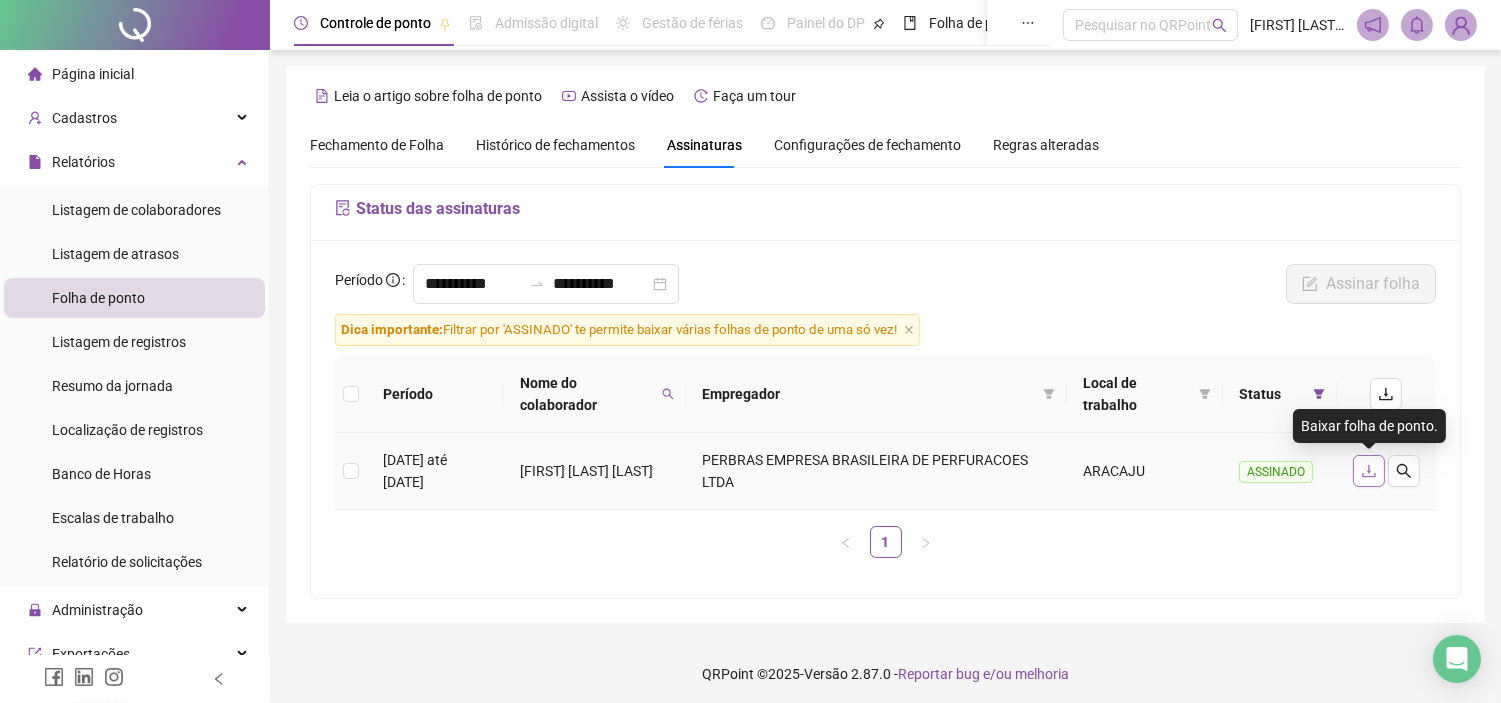 click at bounding box center [1369, 471] 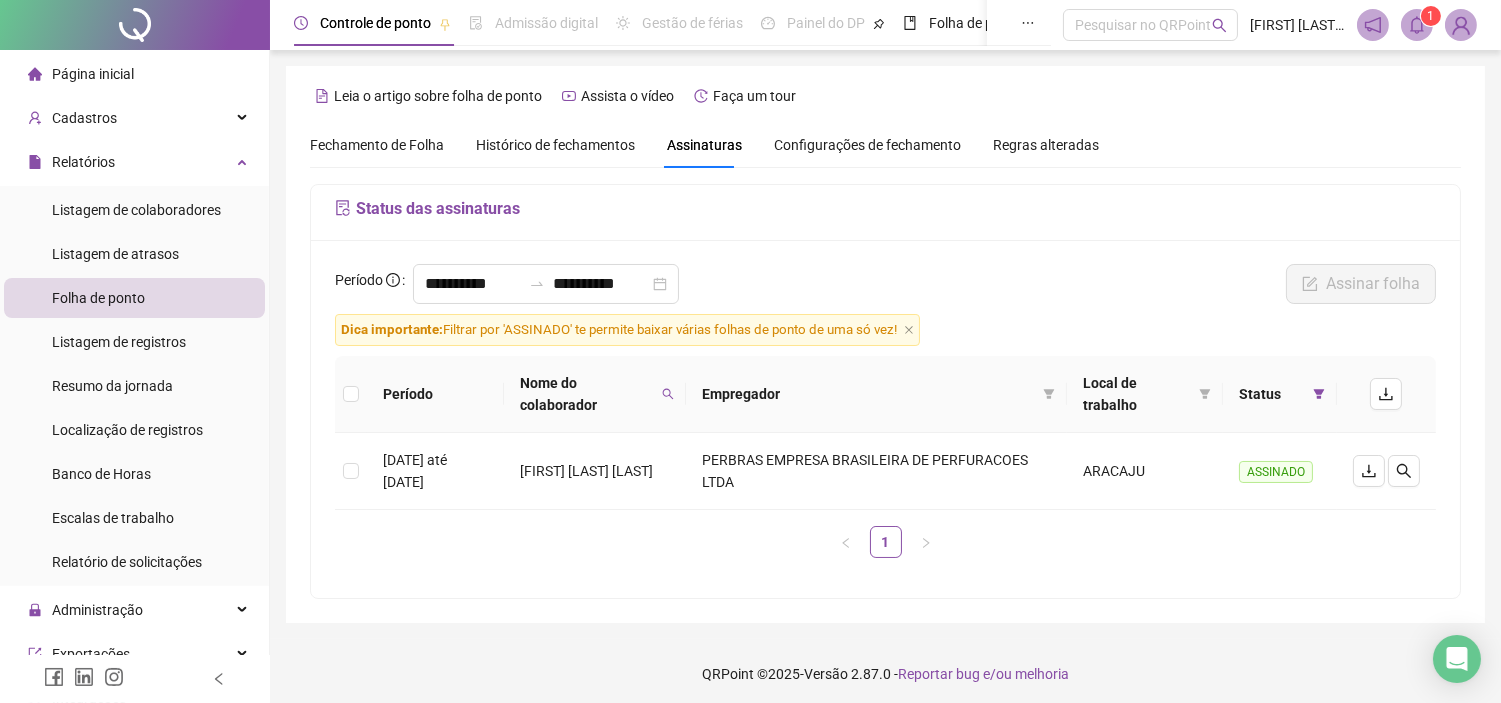 click 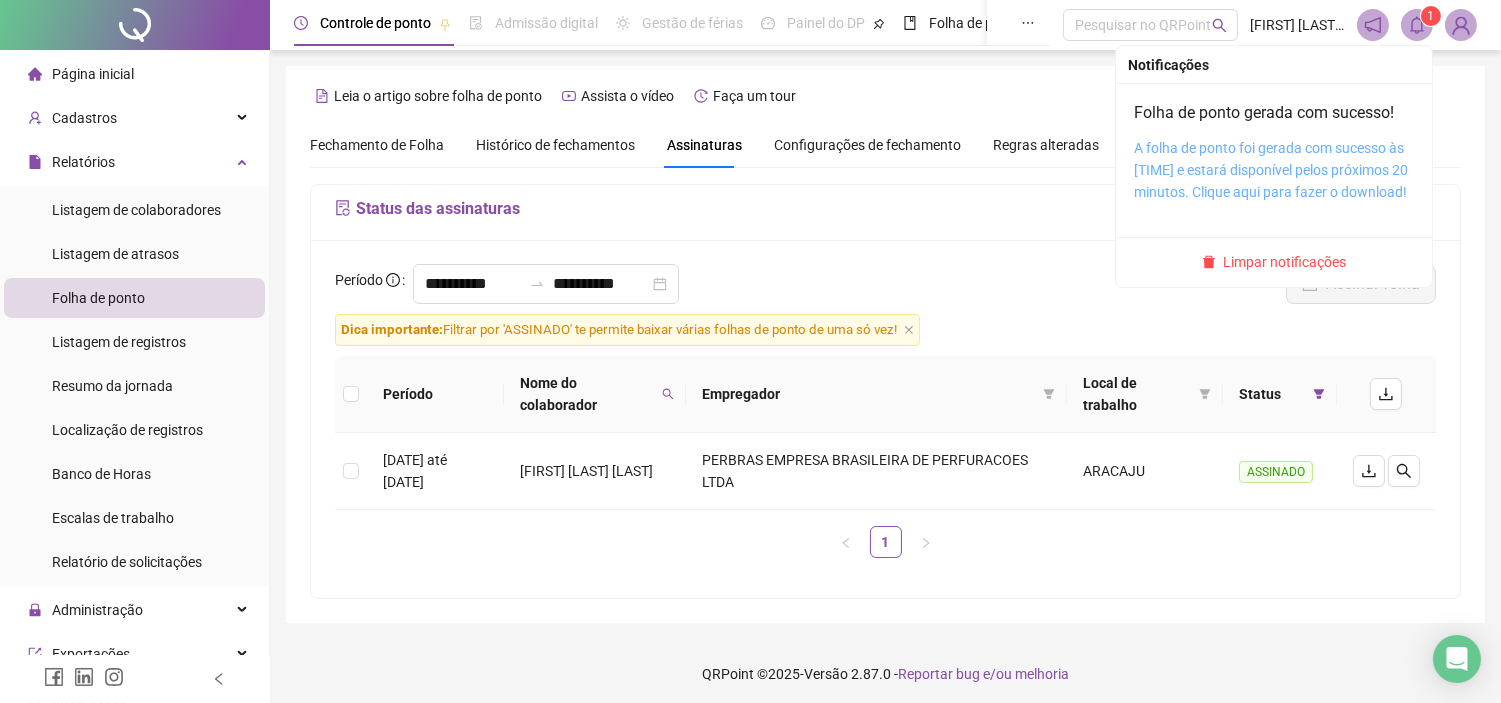 click on "A folha de ponto foi gerada com sucesso às [TIME] e estará disponível pelos próximos 20 minutos.
Clique aqui para fazer o download!" at bounding box center [1271, 170] 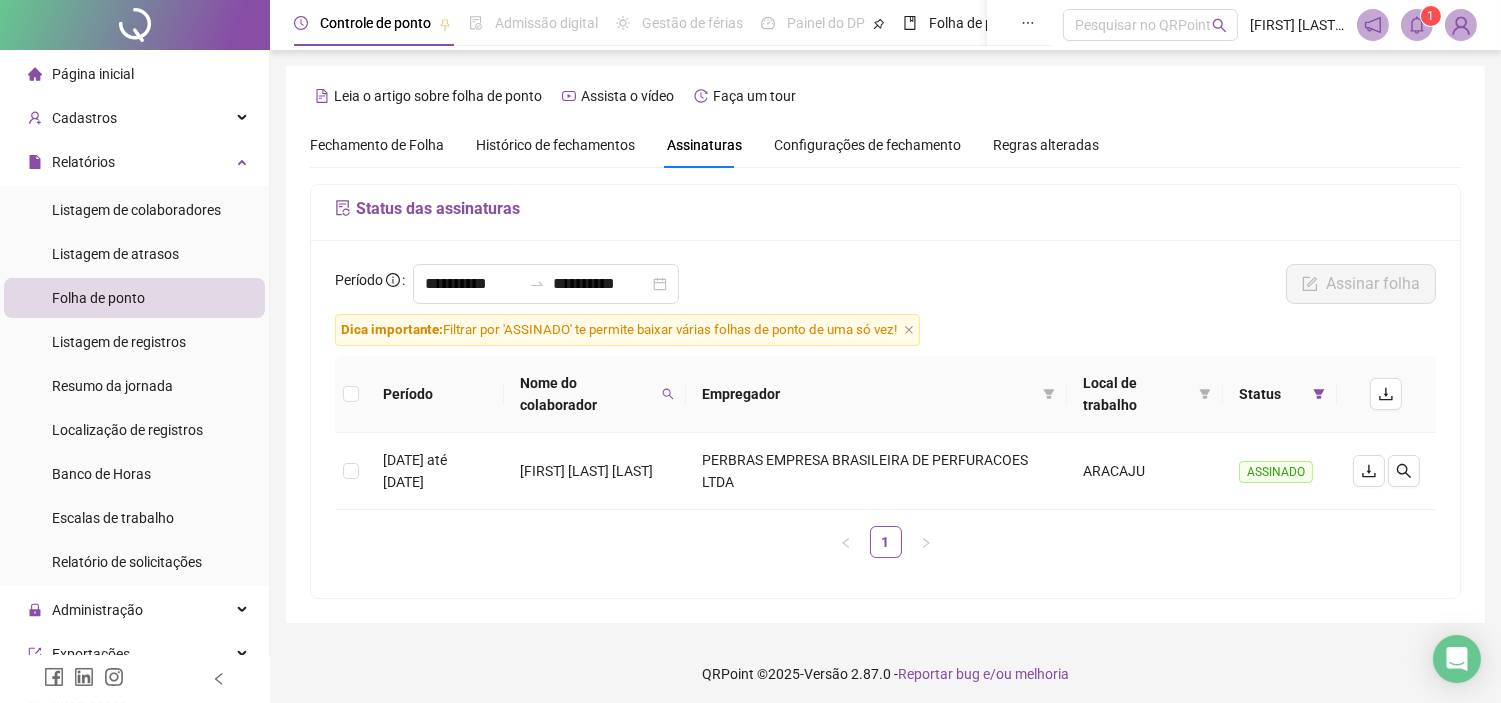 drag, startPoint x: 1275, startPoint y: 286, endPoint x: 1024, endPoint y: 318, distance: 253.03162 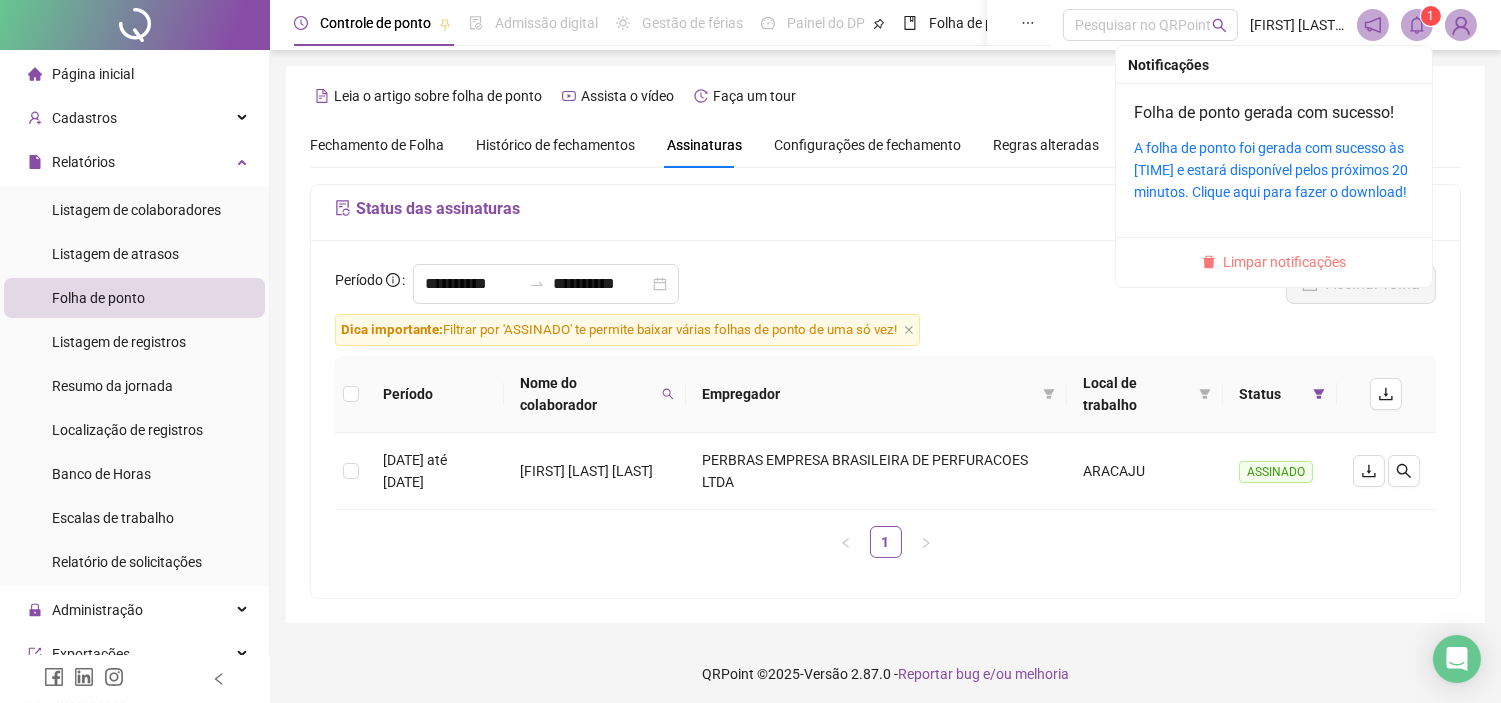 click on "Limpar notificações" at bounding box center [1285, 262] 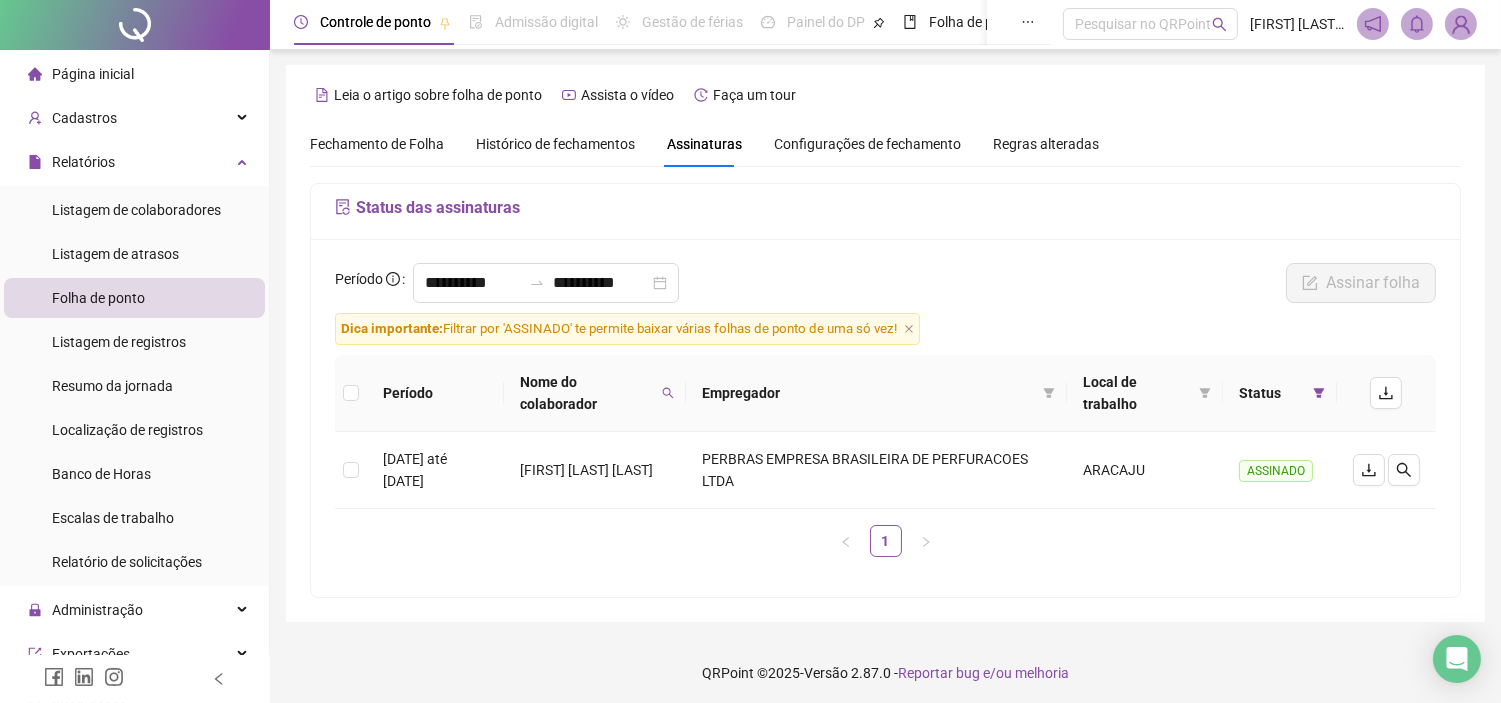 scroll, scrollTop: 0, scrollLeft: 0, axis: both 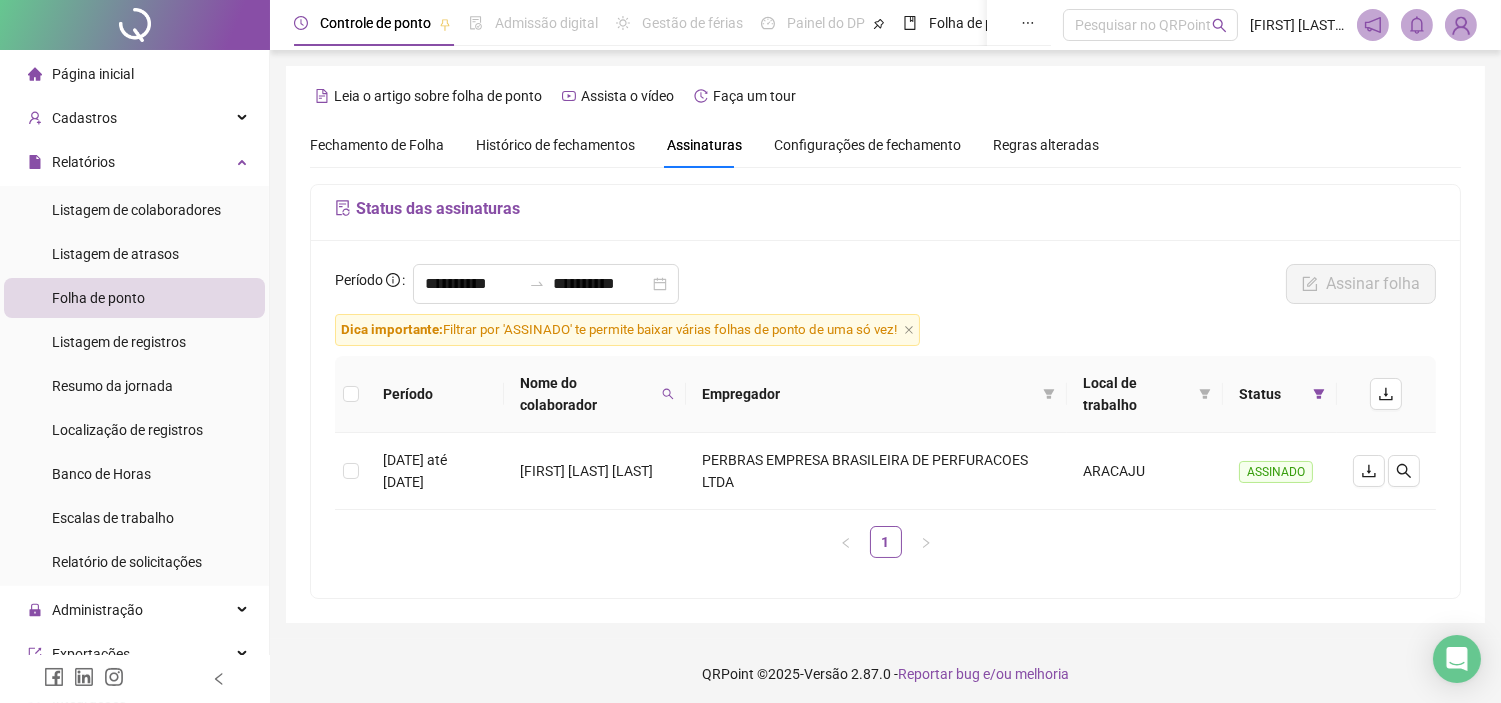 click on "Página inicial" at bounding box center (93, 74) 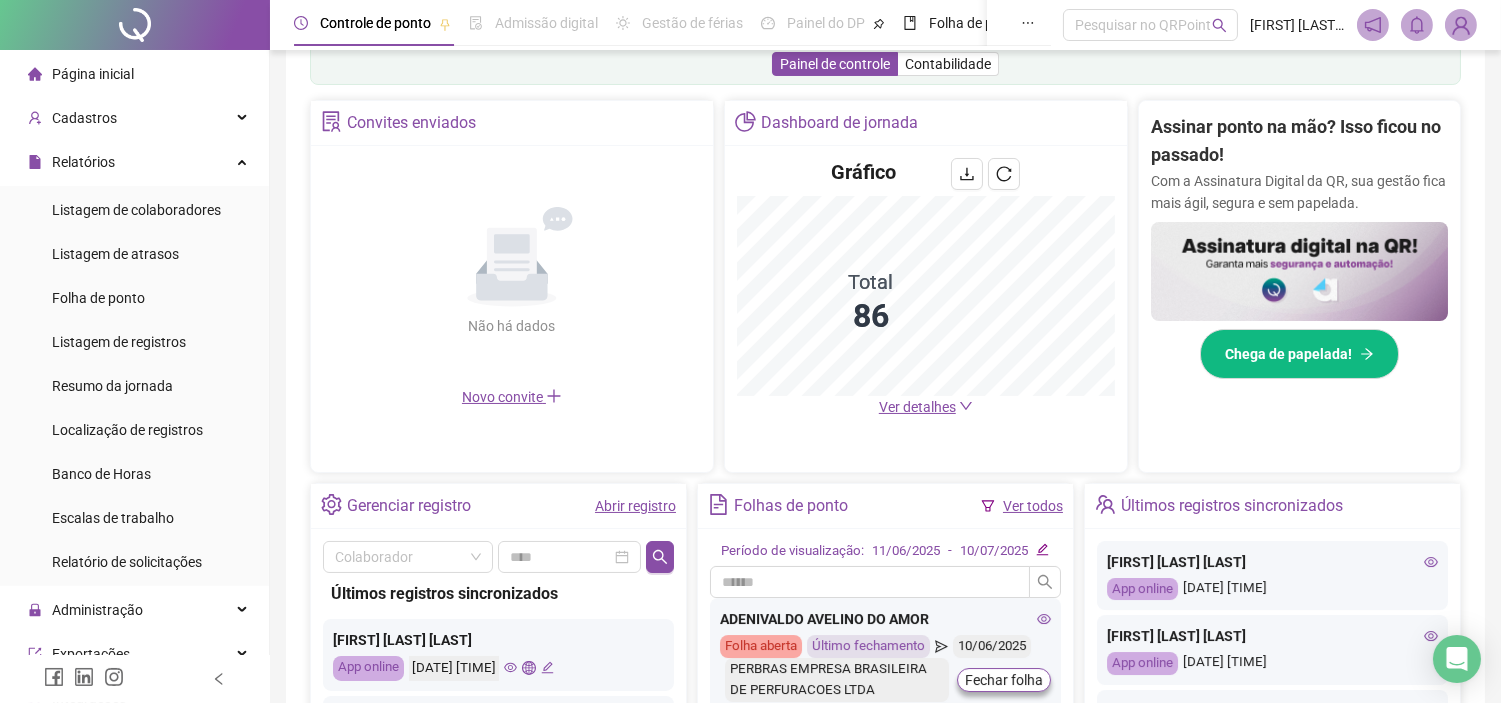 scroll, scrollTop: 598, scrollLeft: 0, axis: vertical 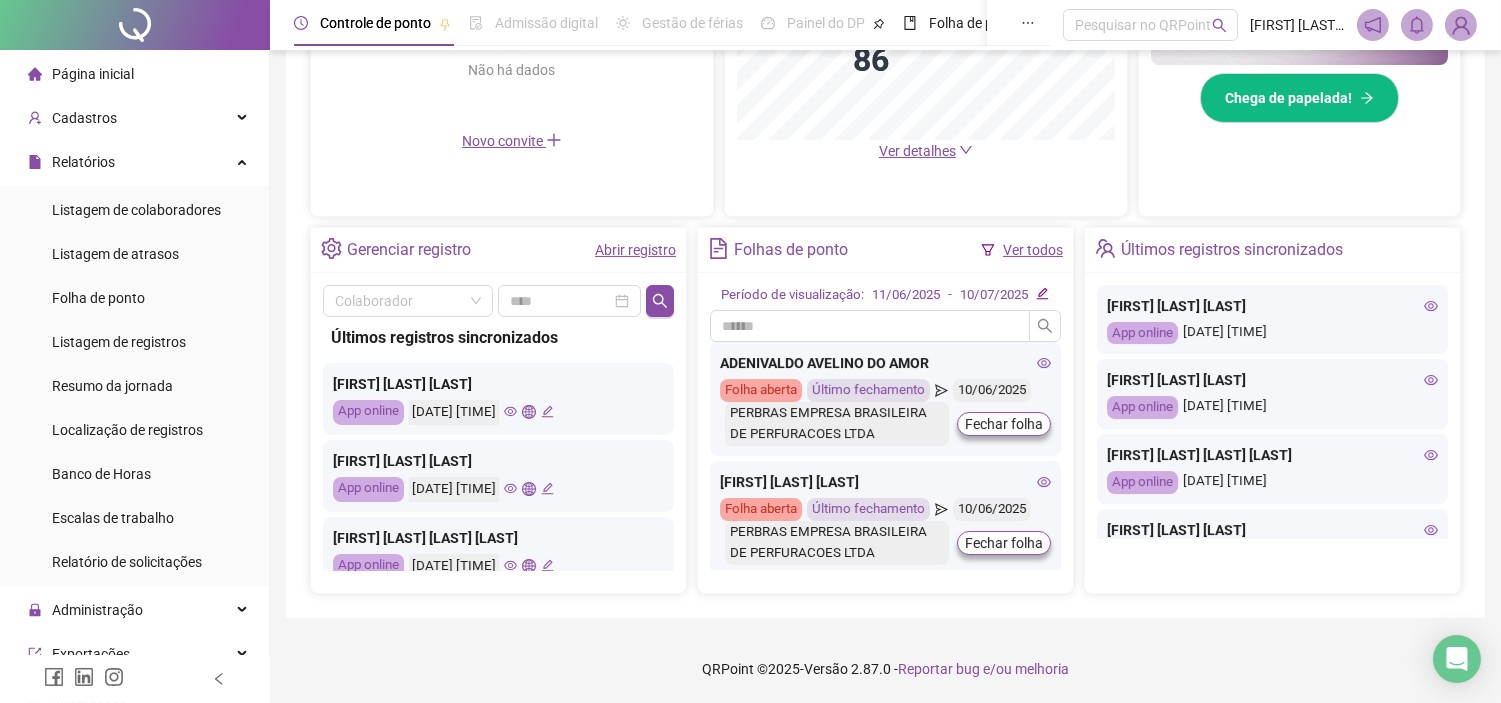 click 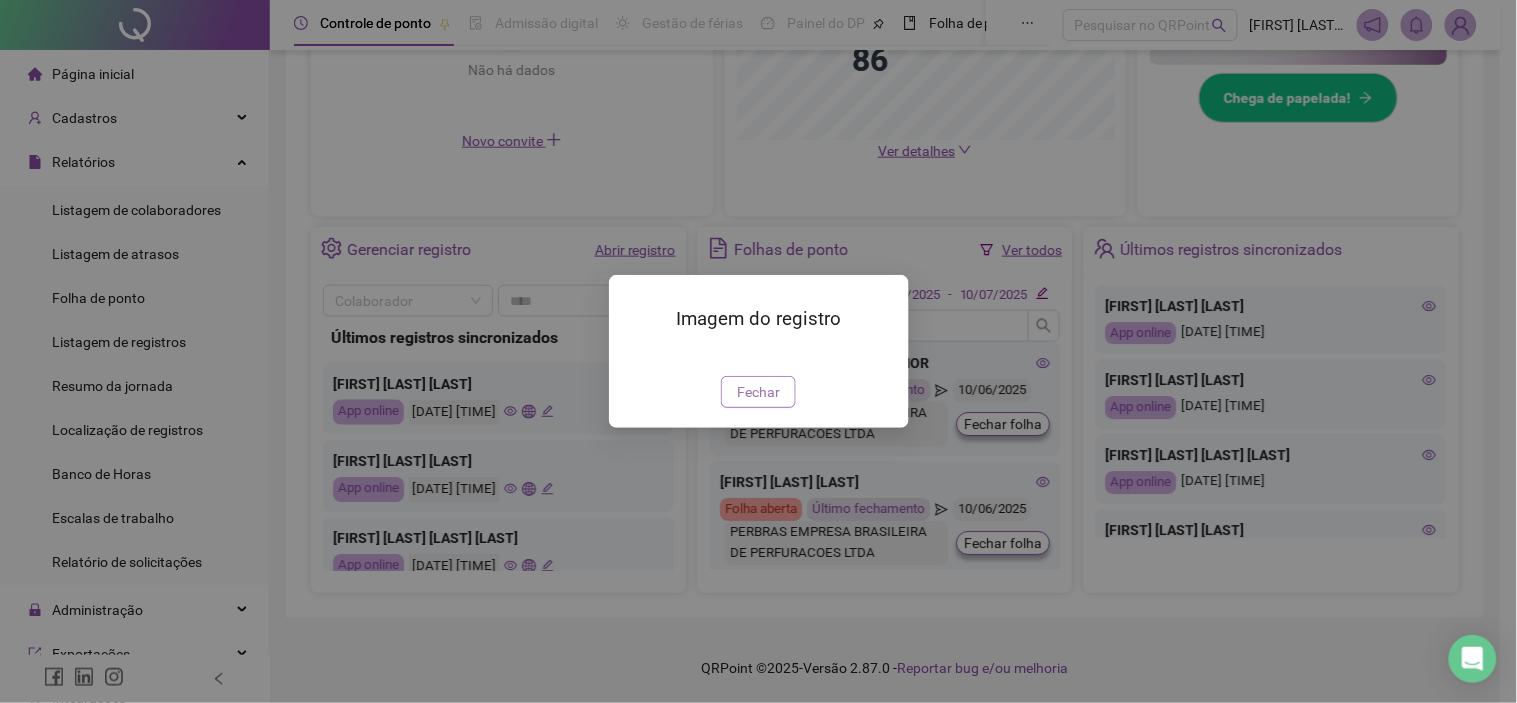 click on "Fechar" at bounding box center (758, 392) 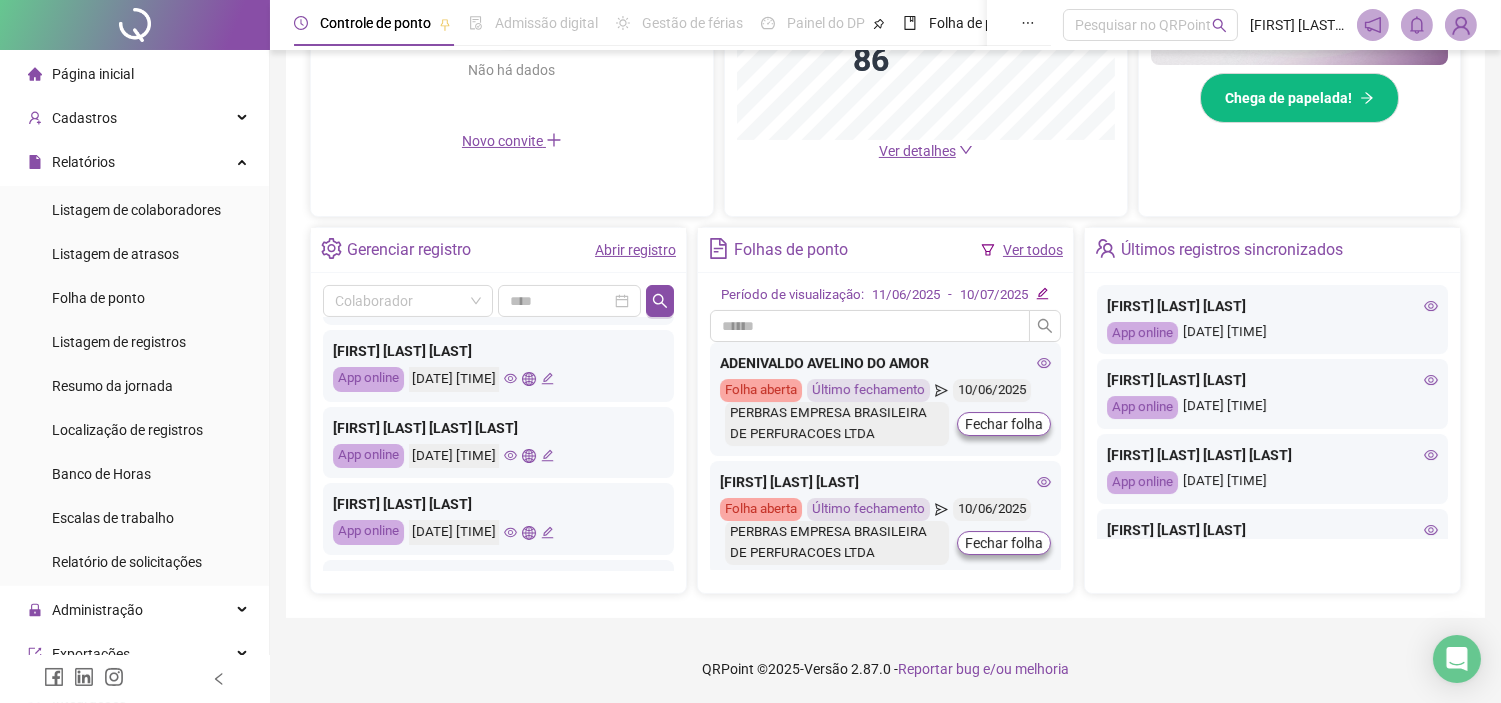 scroll, scrollTop: 111, scrollLeft: 0, axis: vertical 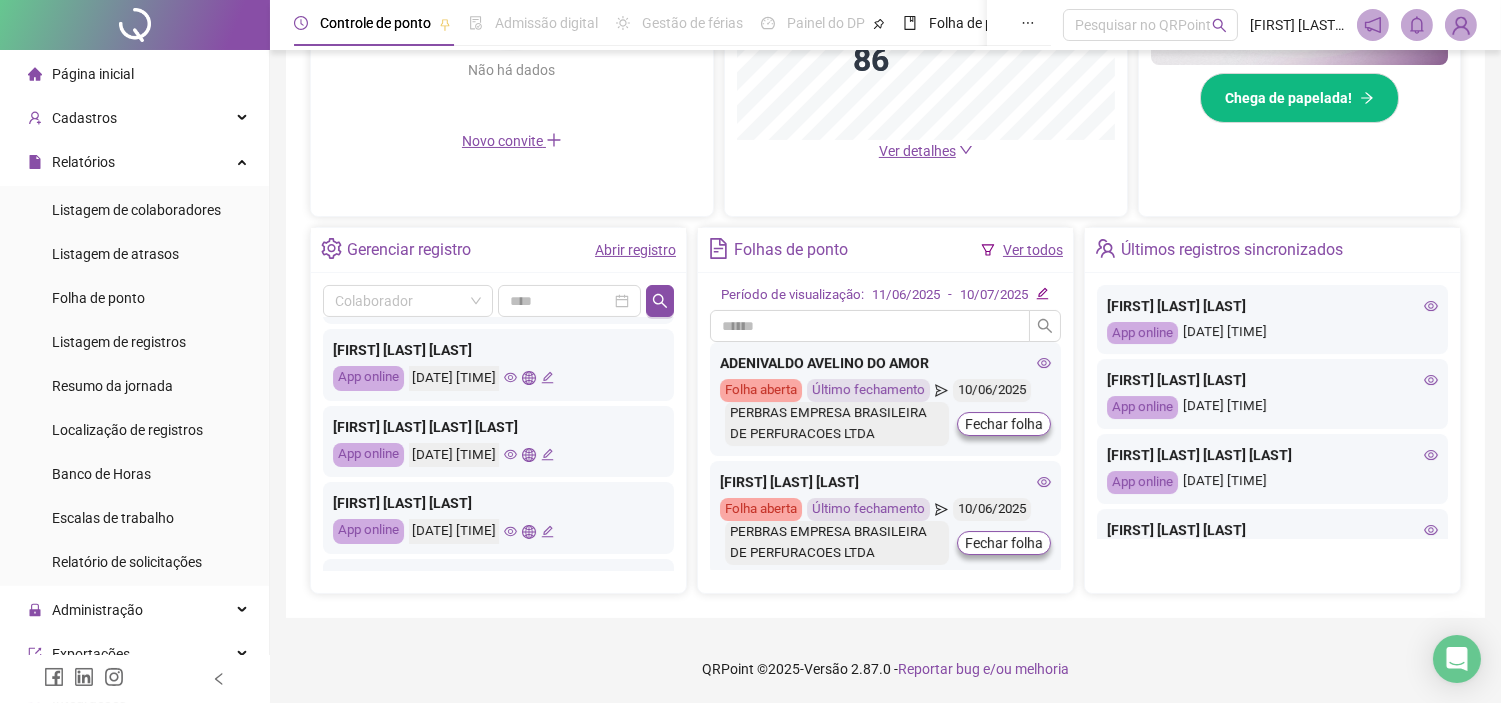 click 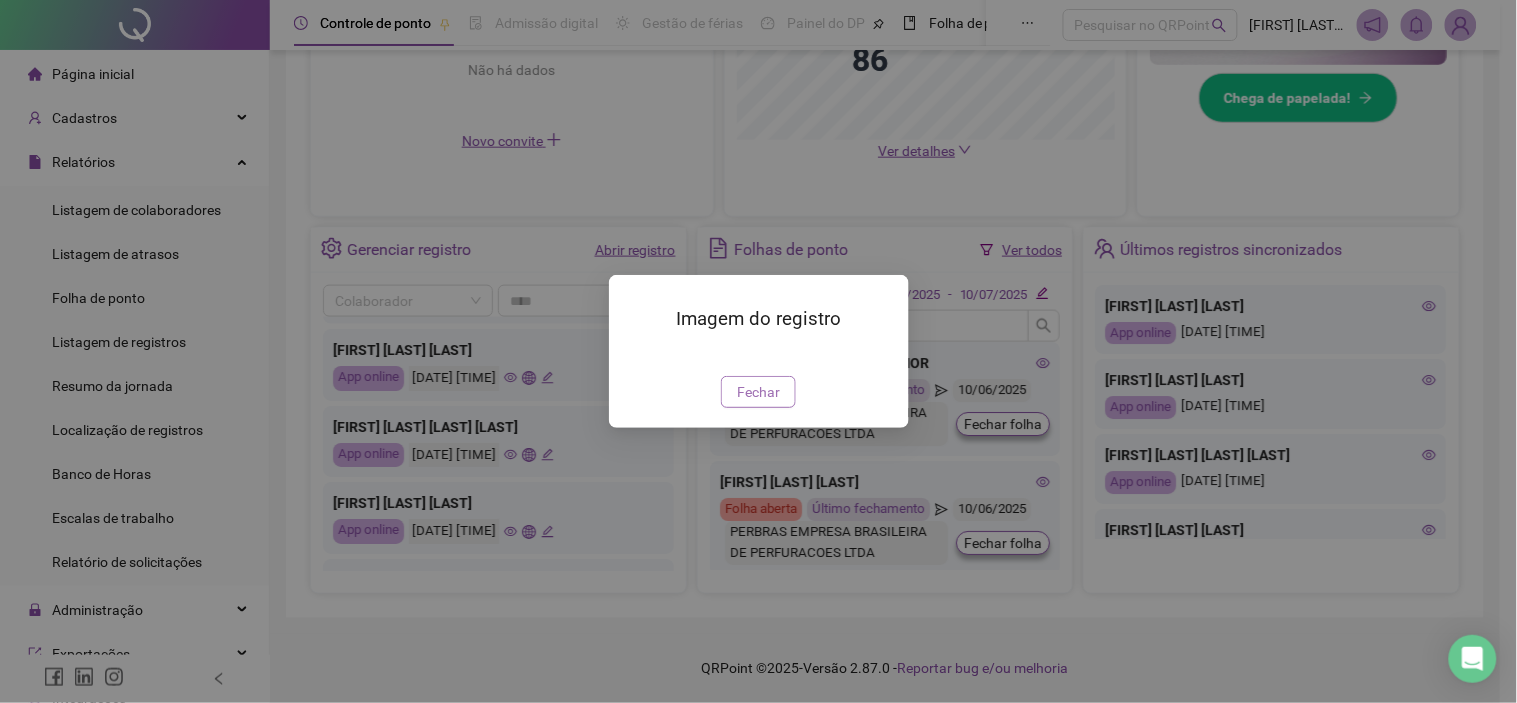 click on "Fechar" at bounding box center [758, 392] 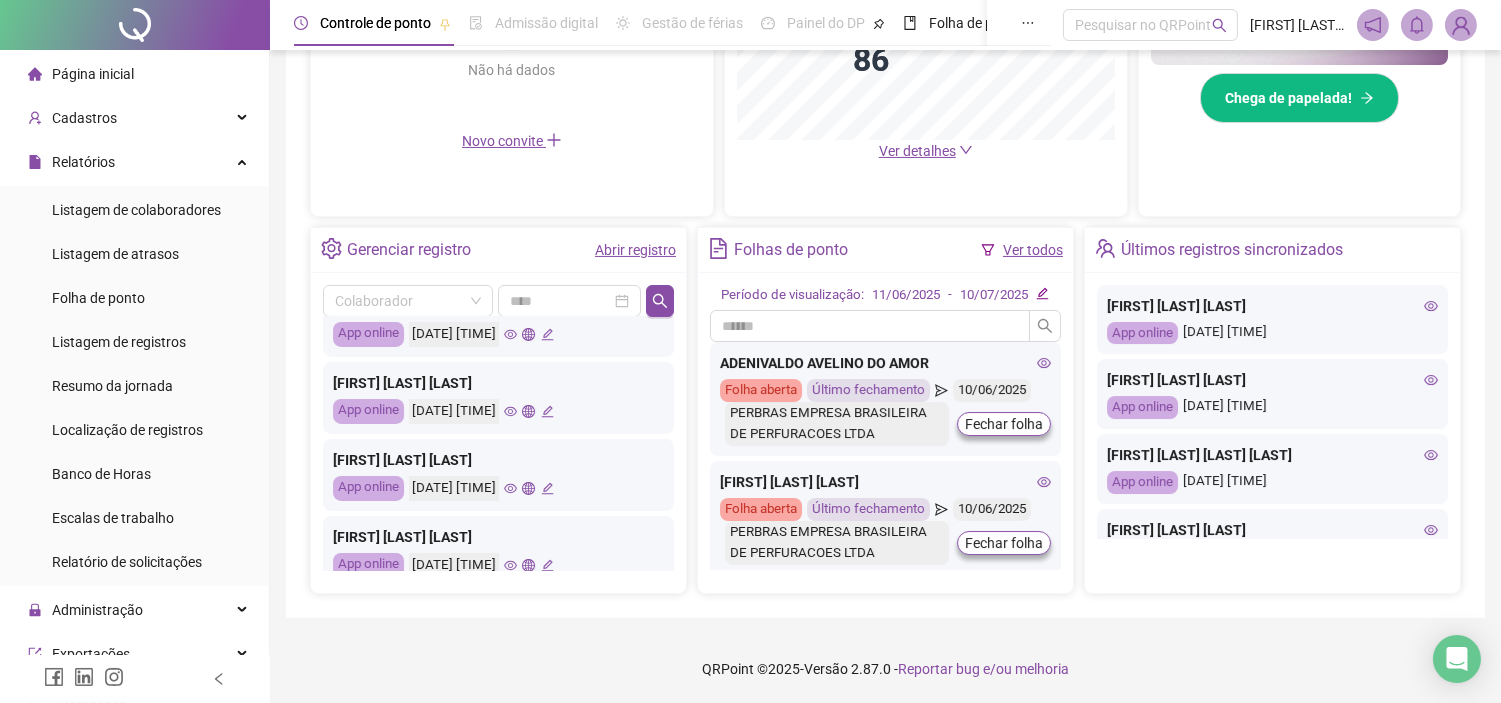 scroll, scrollTop: 666, scrollLeft: 0, axis: vertical 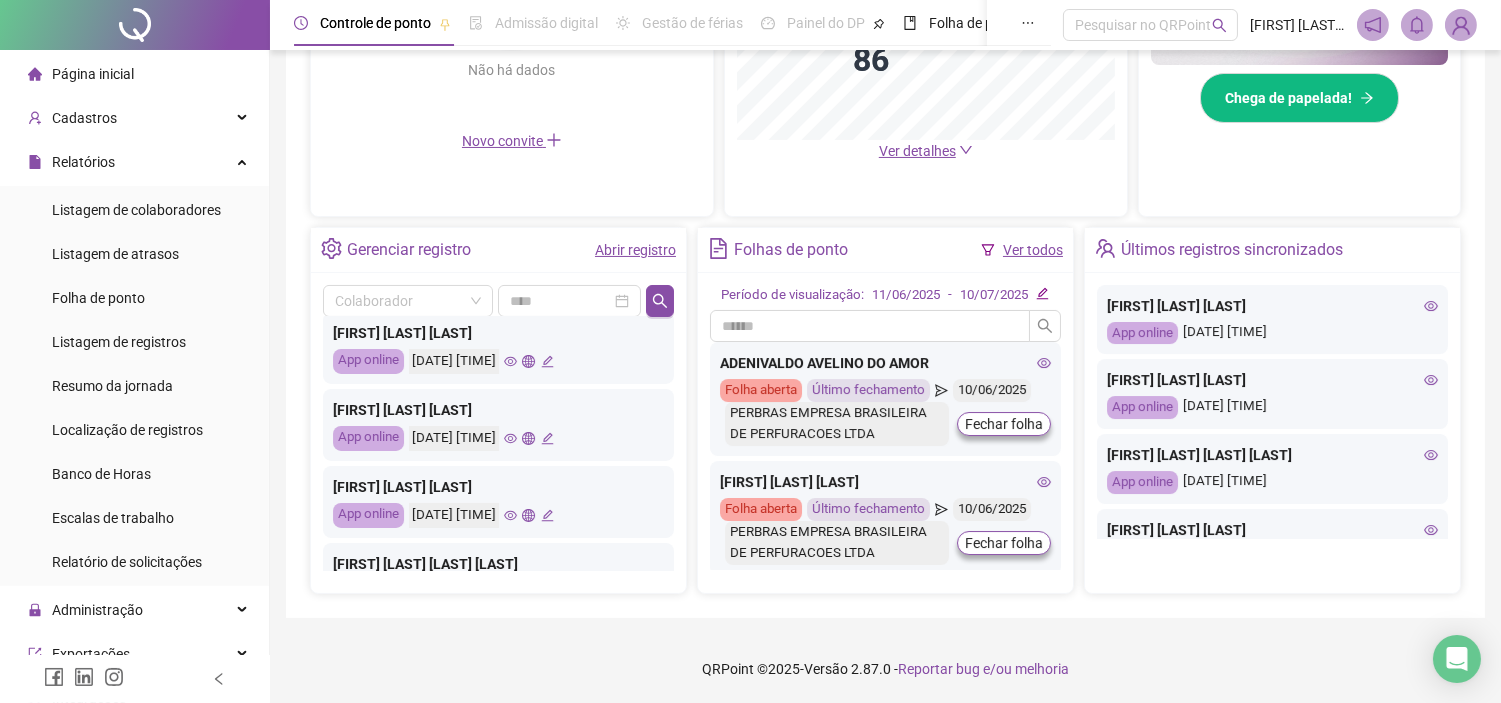 click 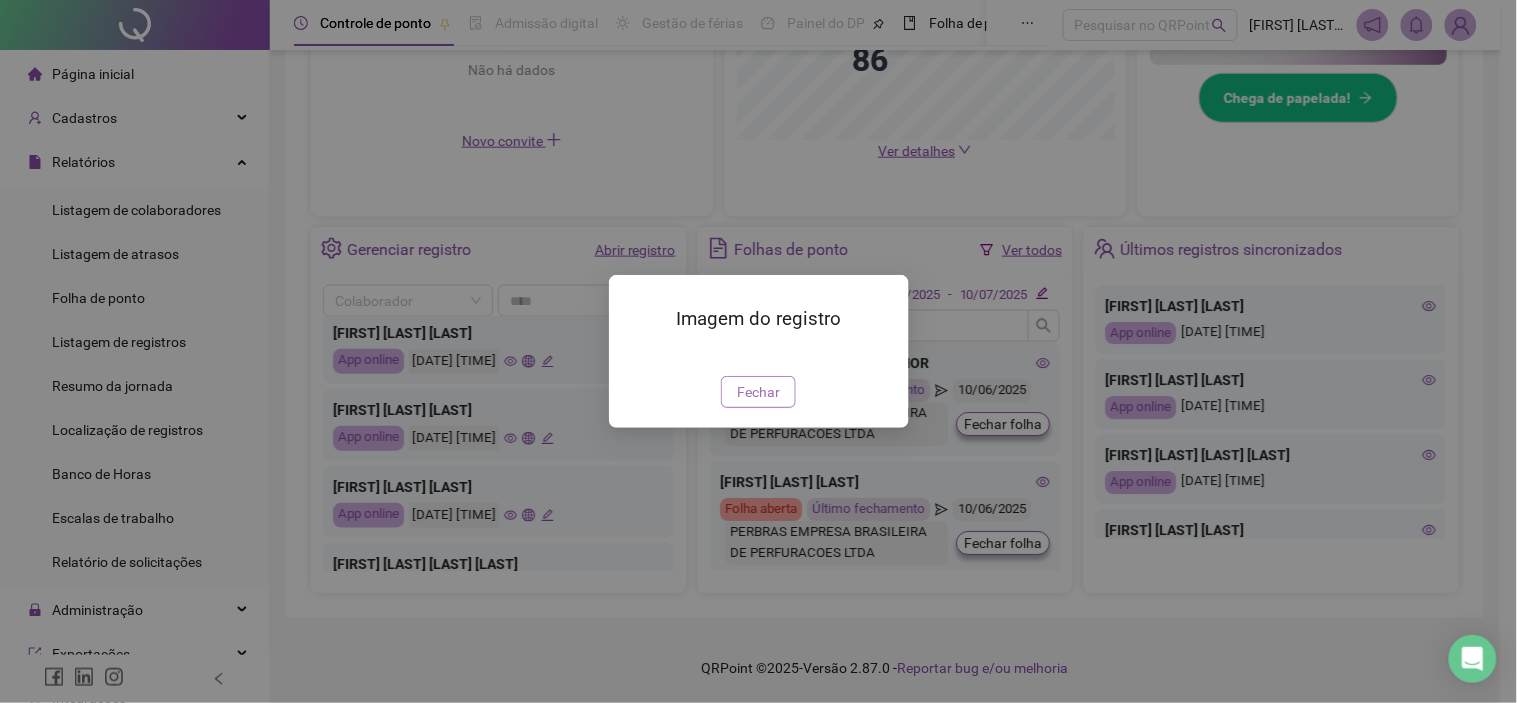click on "Fechar" at bounding box center [758, 392] 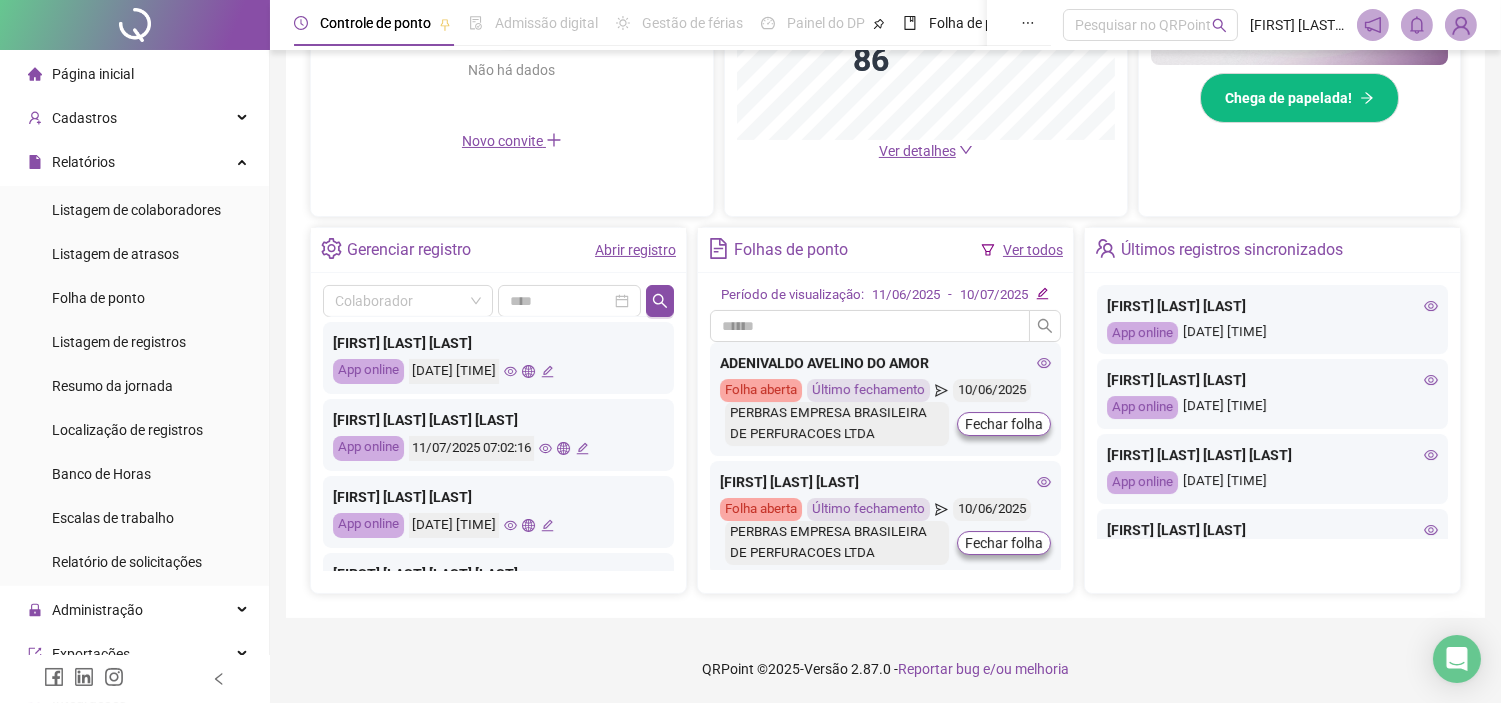 scroll, scrollTop: 888, scrollLeft: 0, axis: vertical 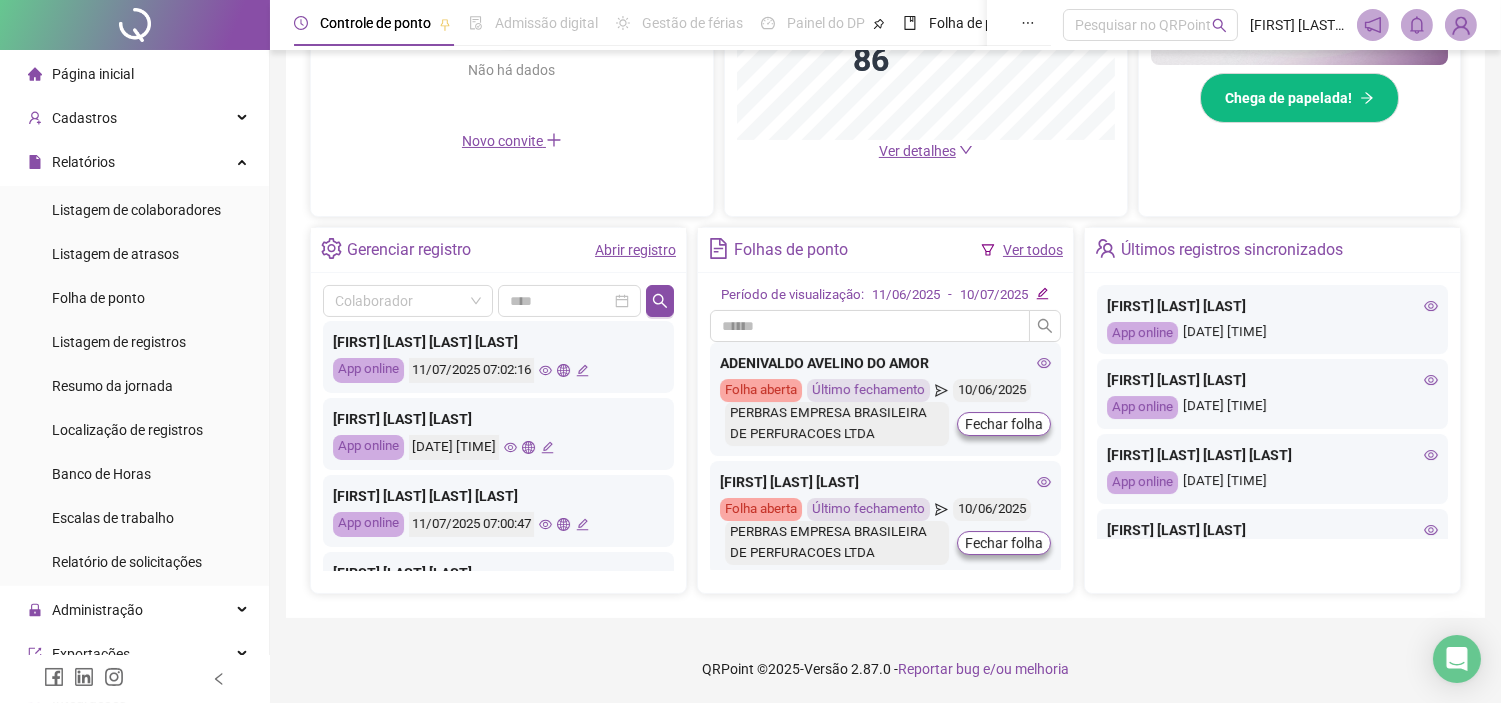 click 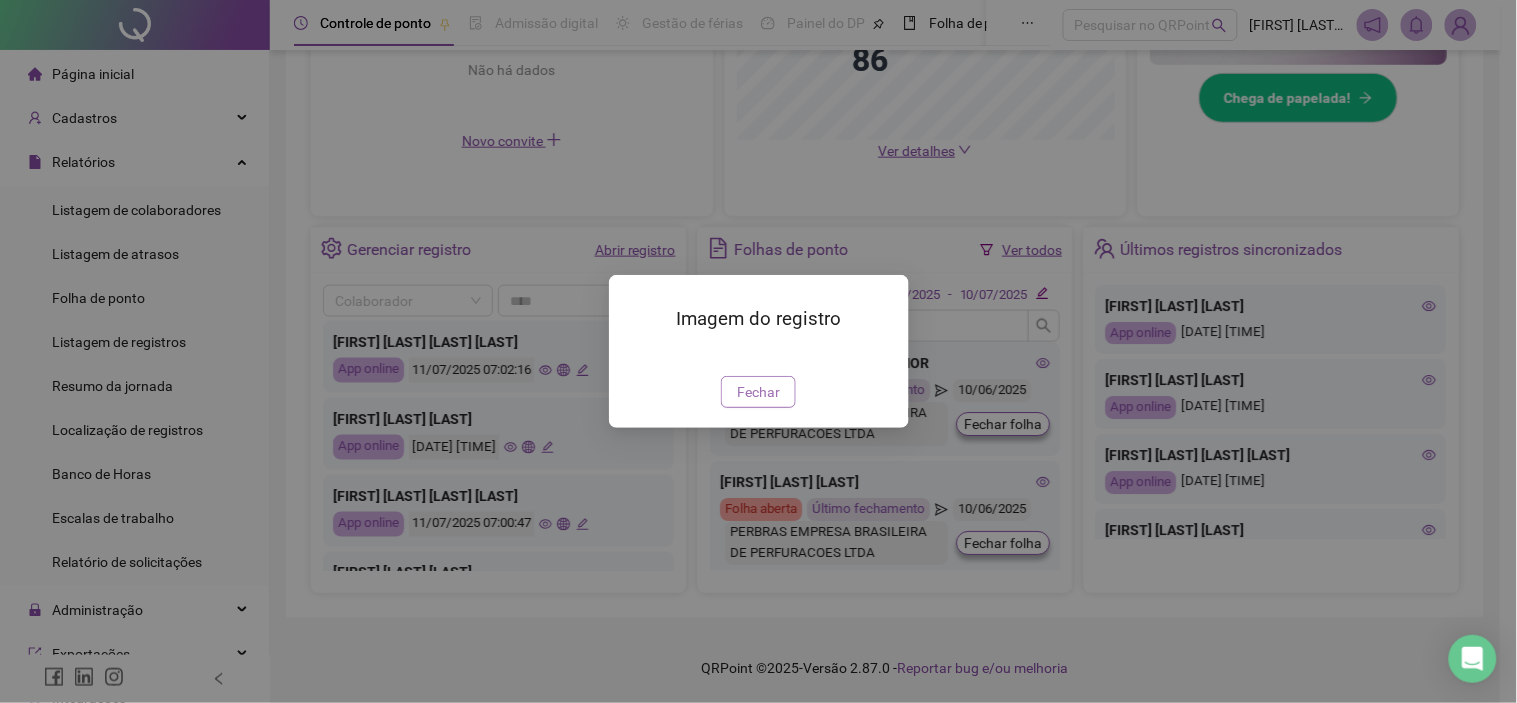 click on "Fechar" at bounding box center [758, 392] 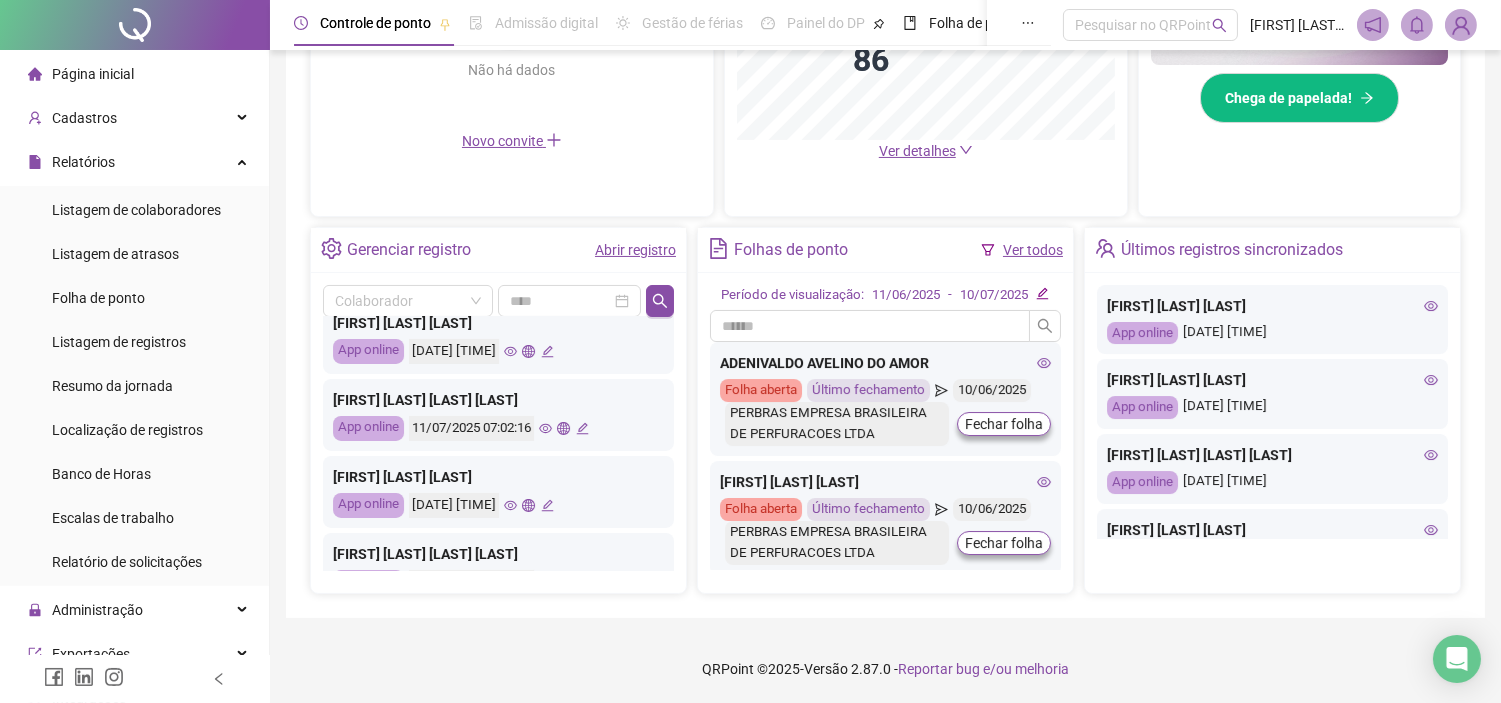 scroll, scrollTop: 718, scrollLeft: 0, axis: vertical 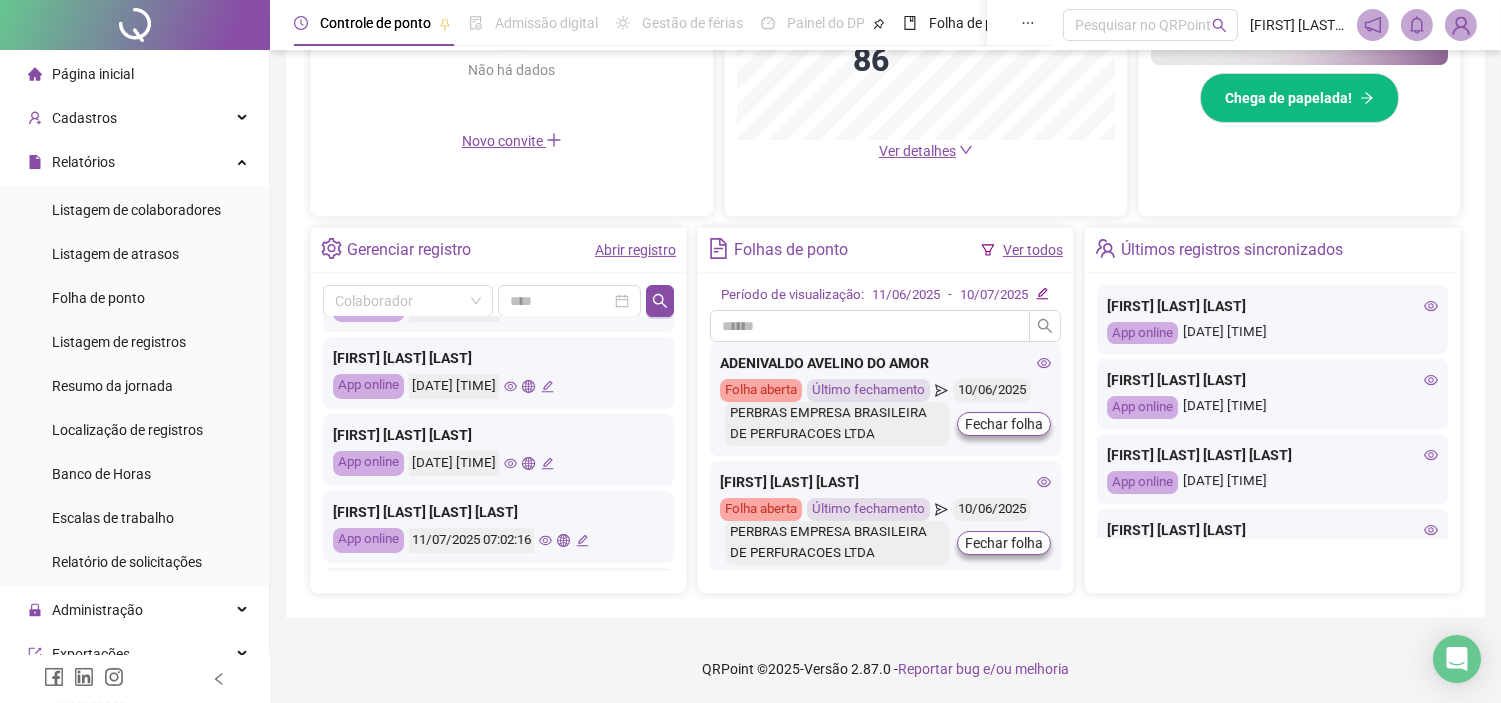 click 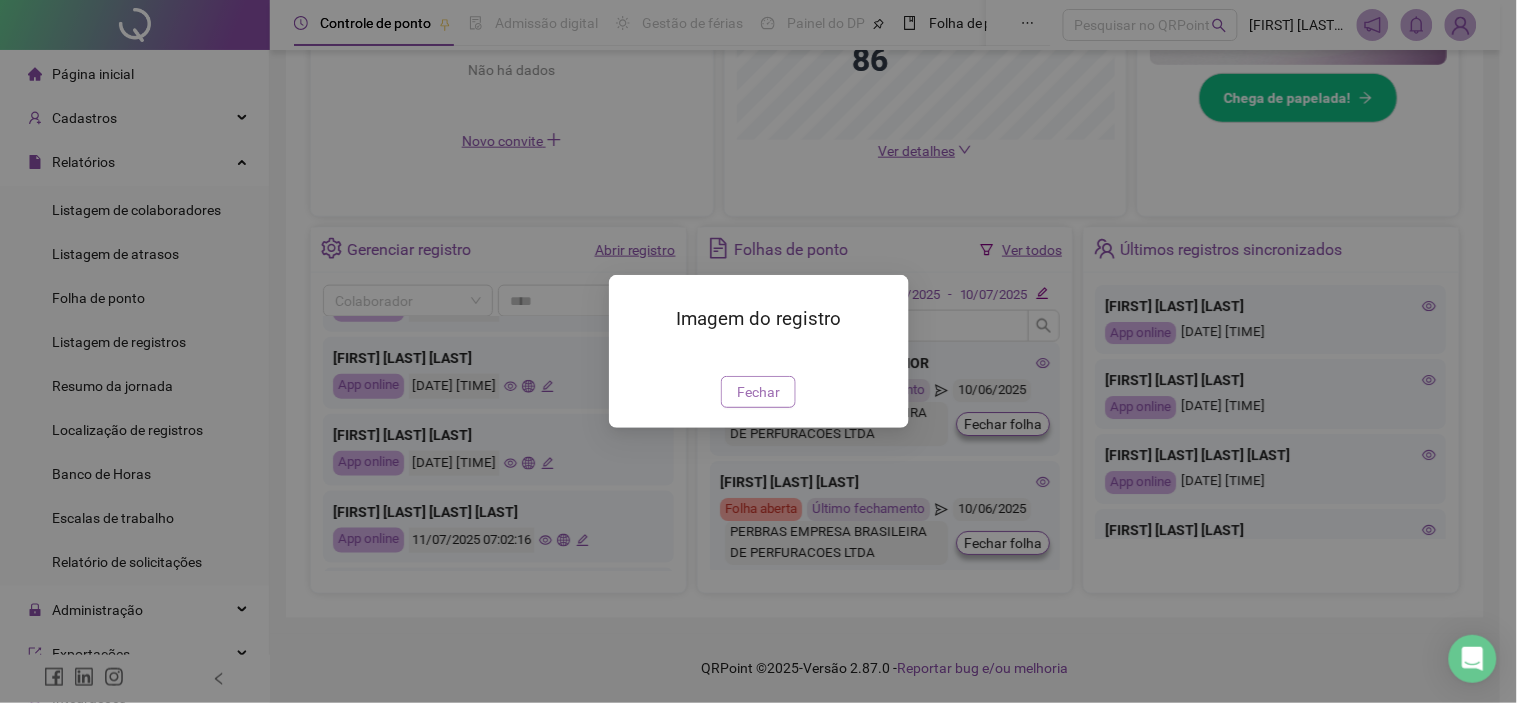 click on "Fechar" at bounding box center (758, 392) 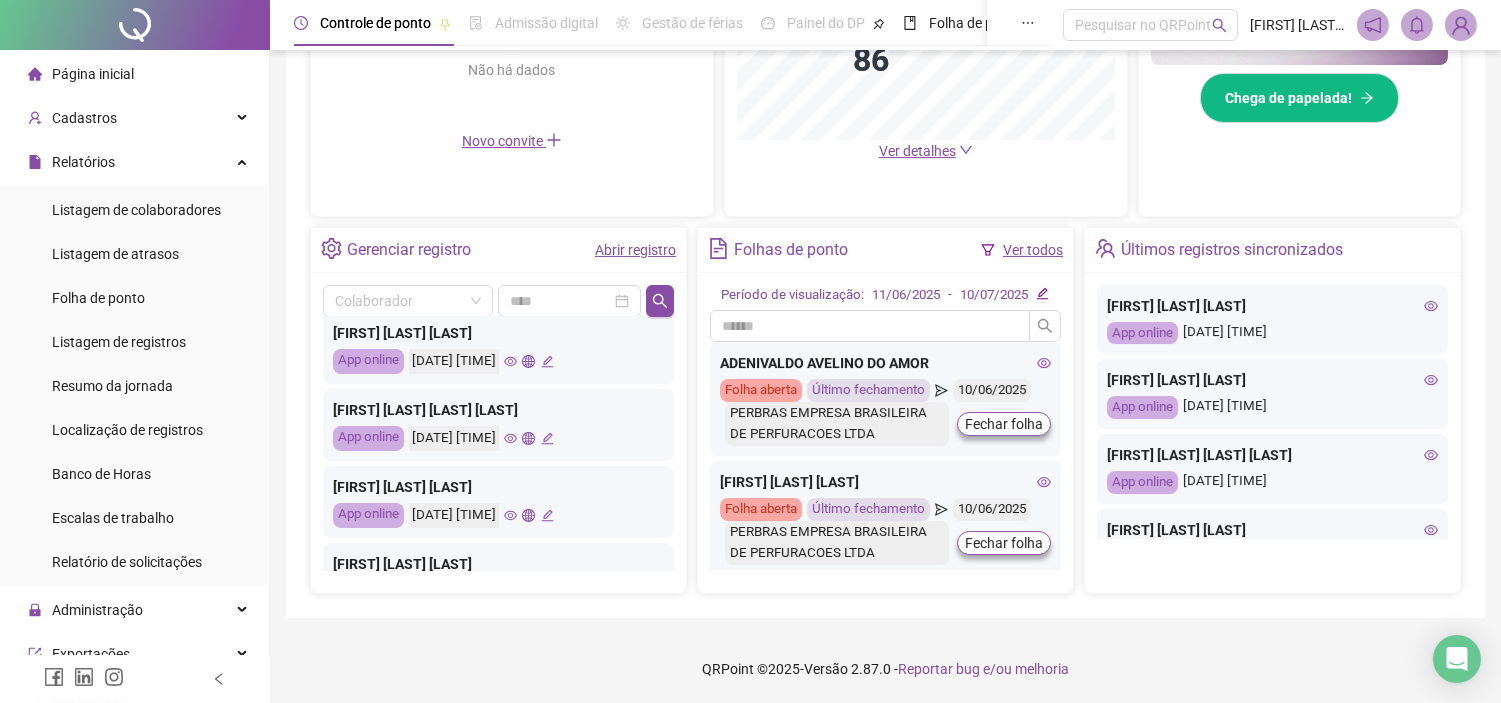 scroll, scrollTop: 384, scrollLeft: 0, axis: vertical 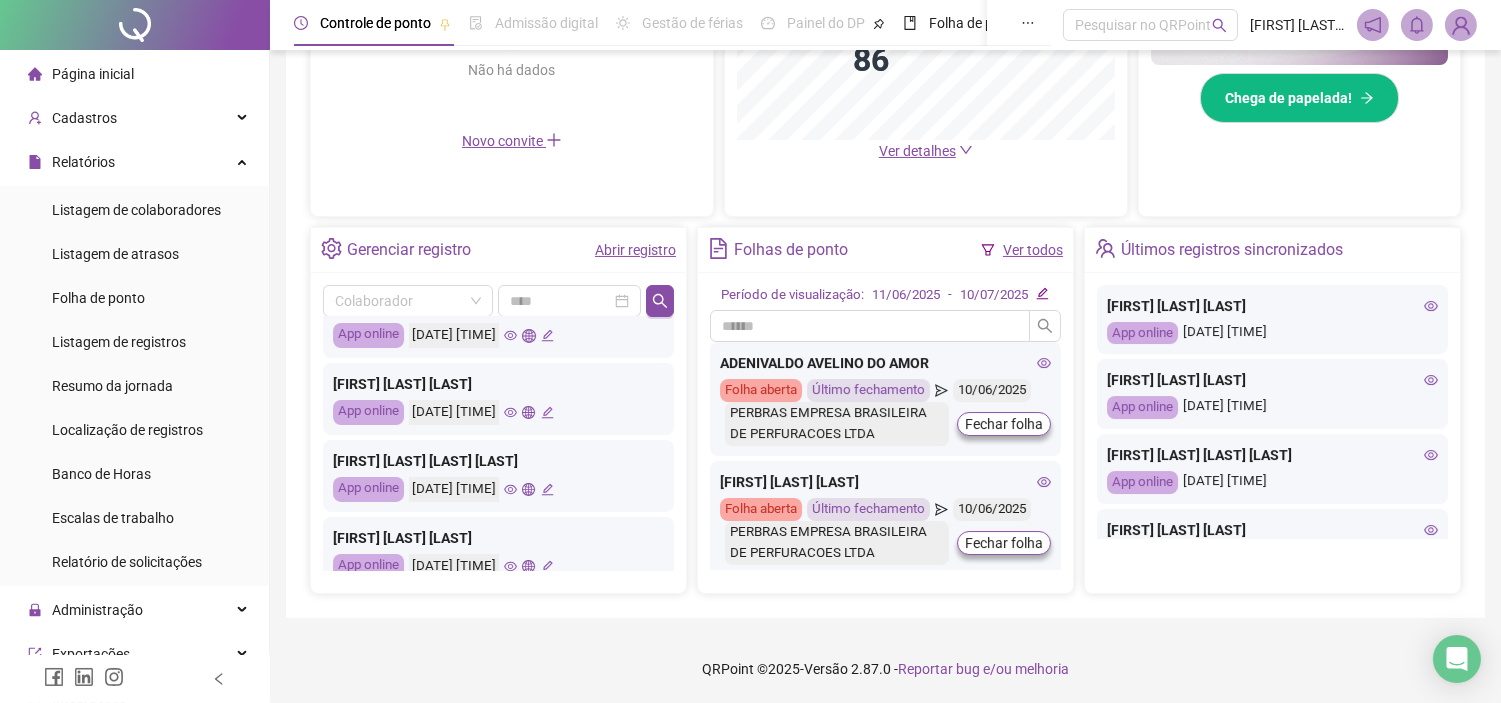 click 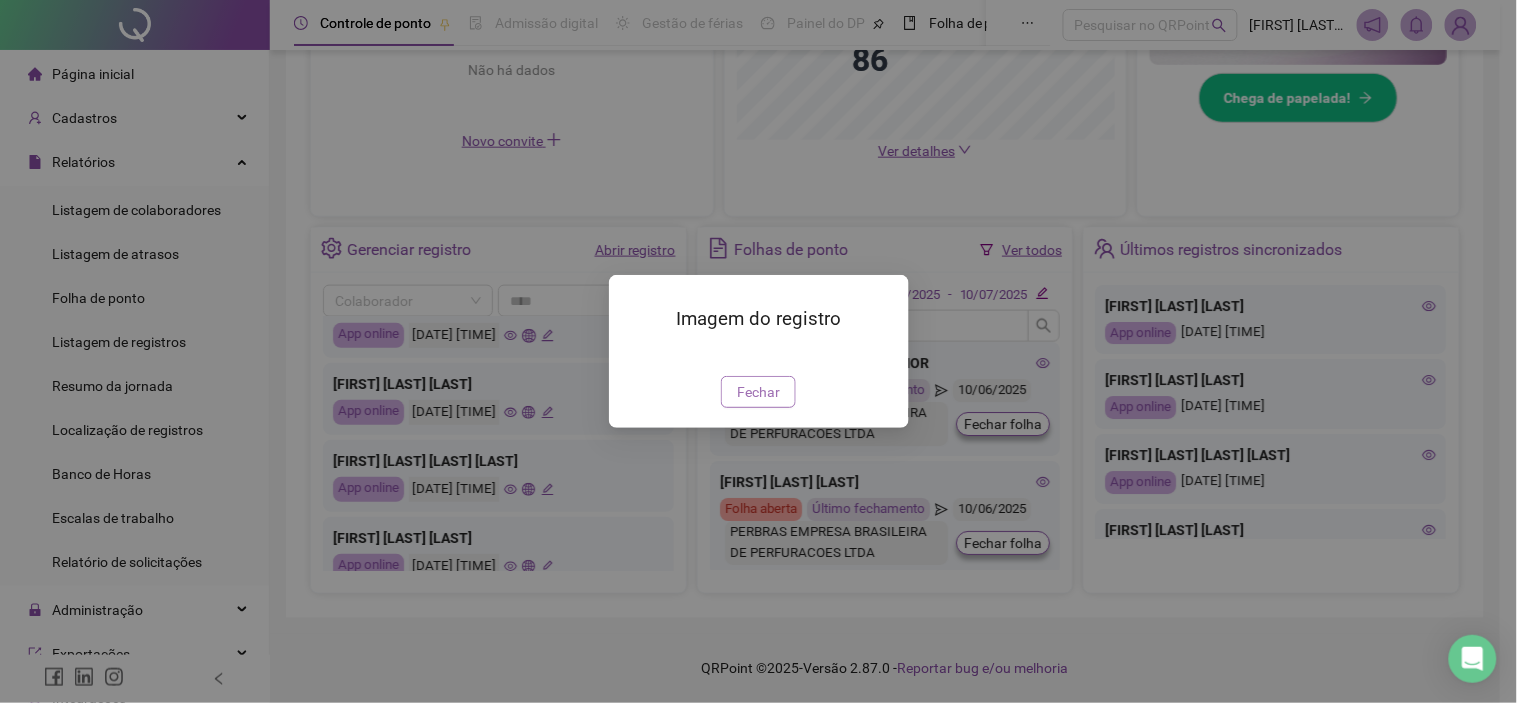 click on "Fechar" at bounding box center (758, 392) 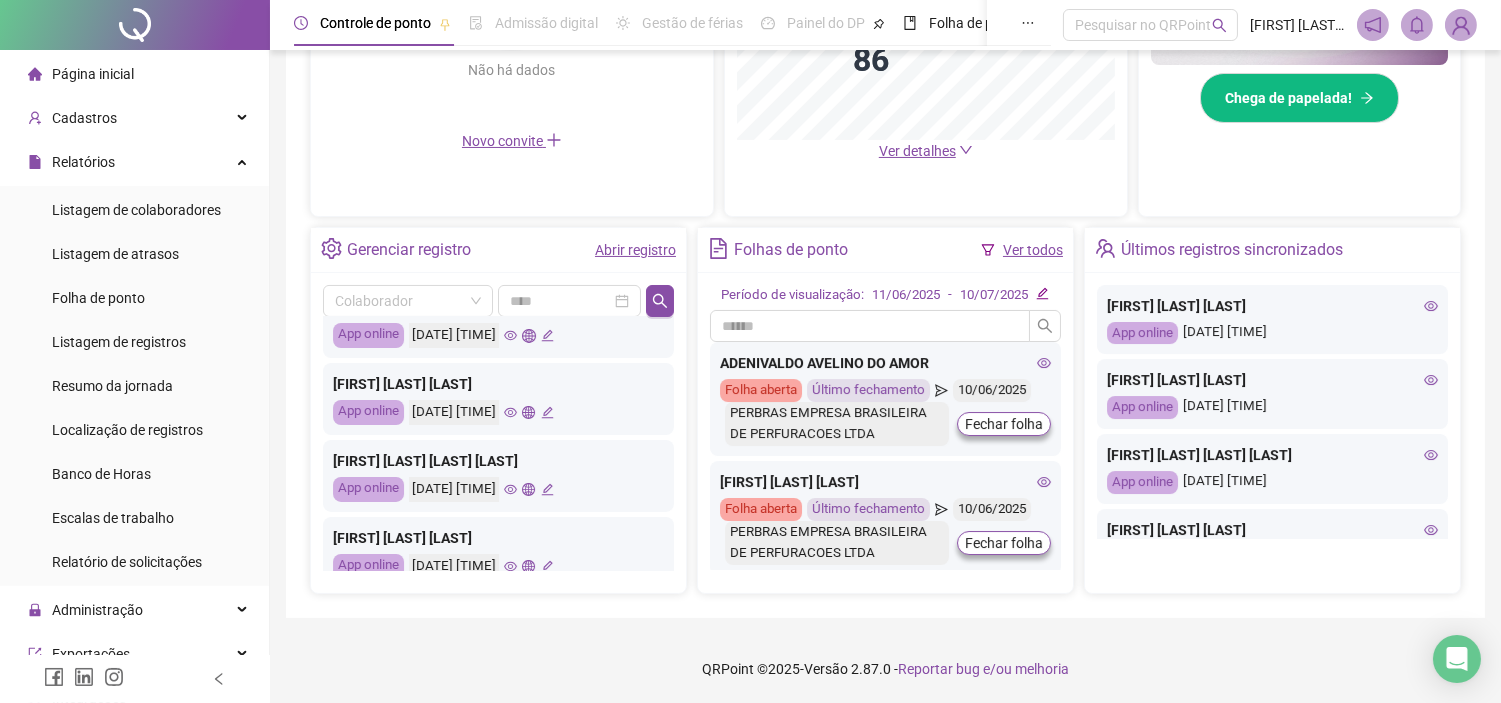click 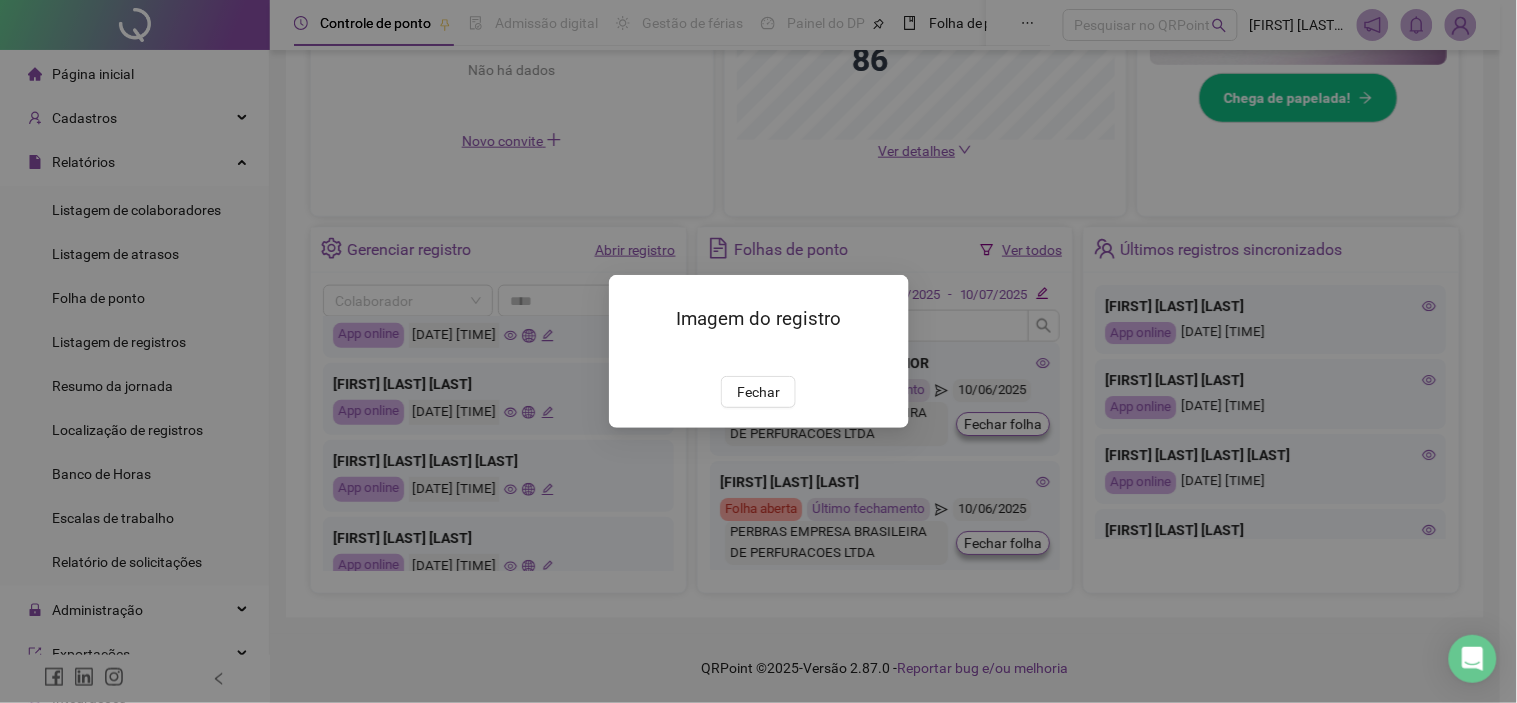 click at bounding box center [633, 355] 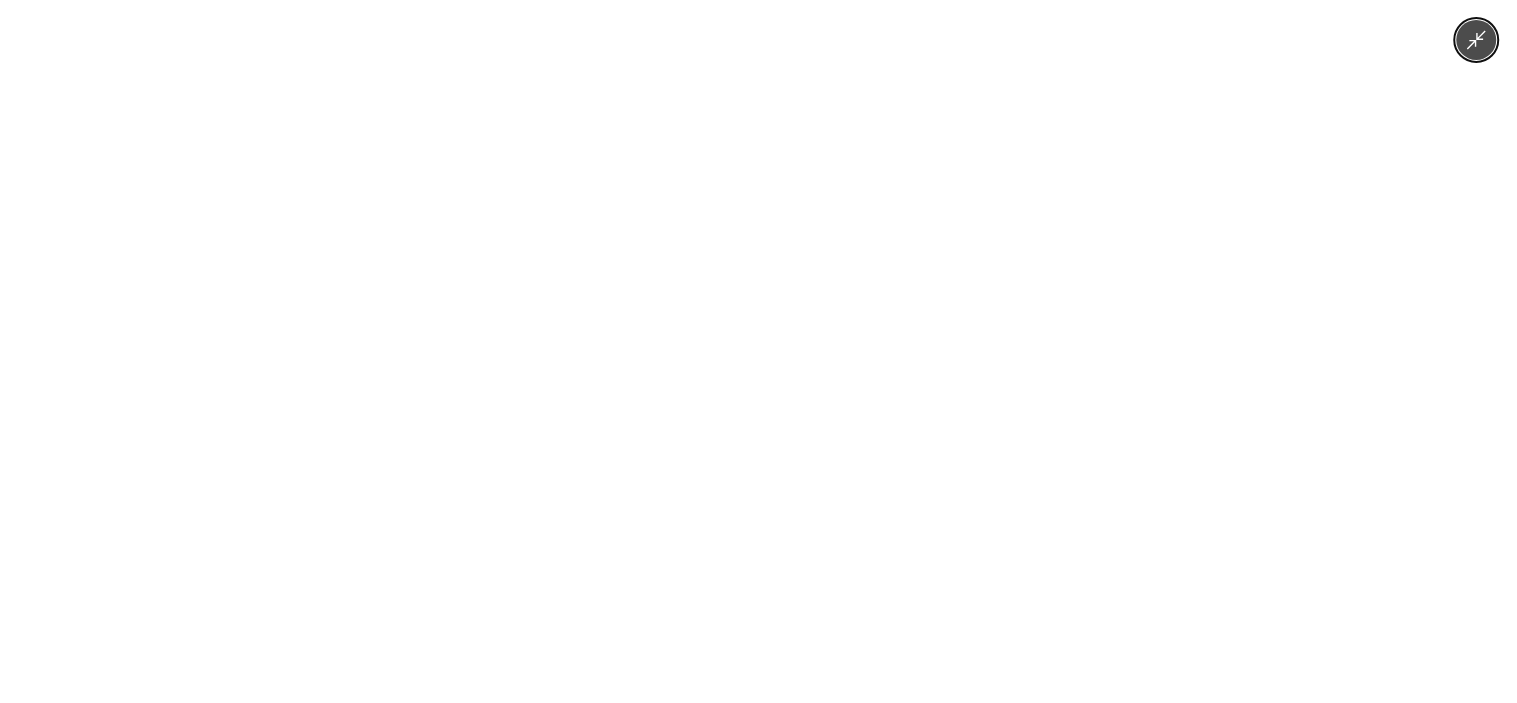 click 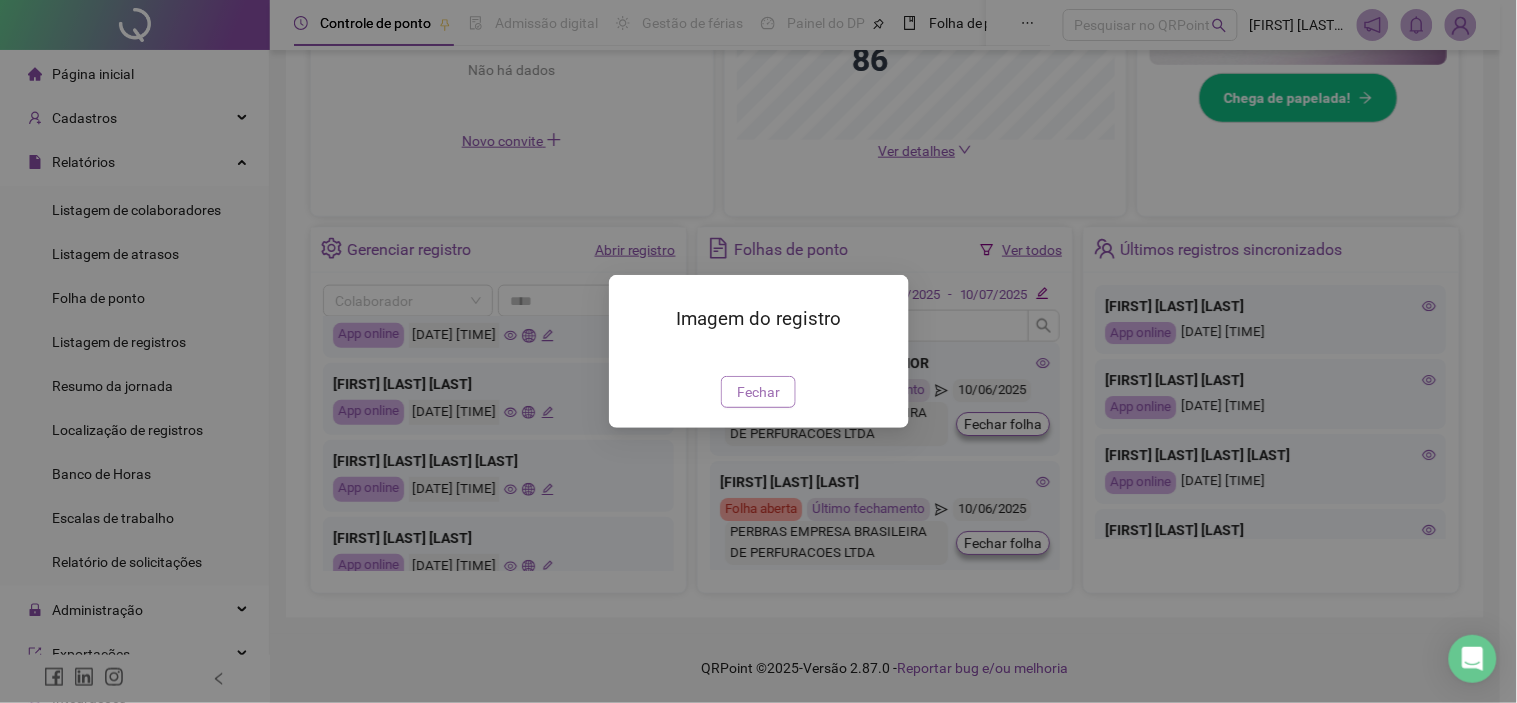 click on "Fechar" at bounding box center [758, 392] 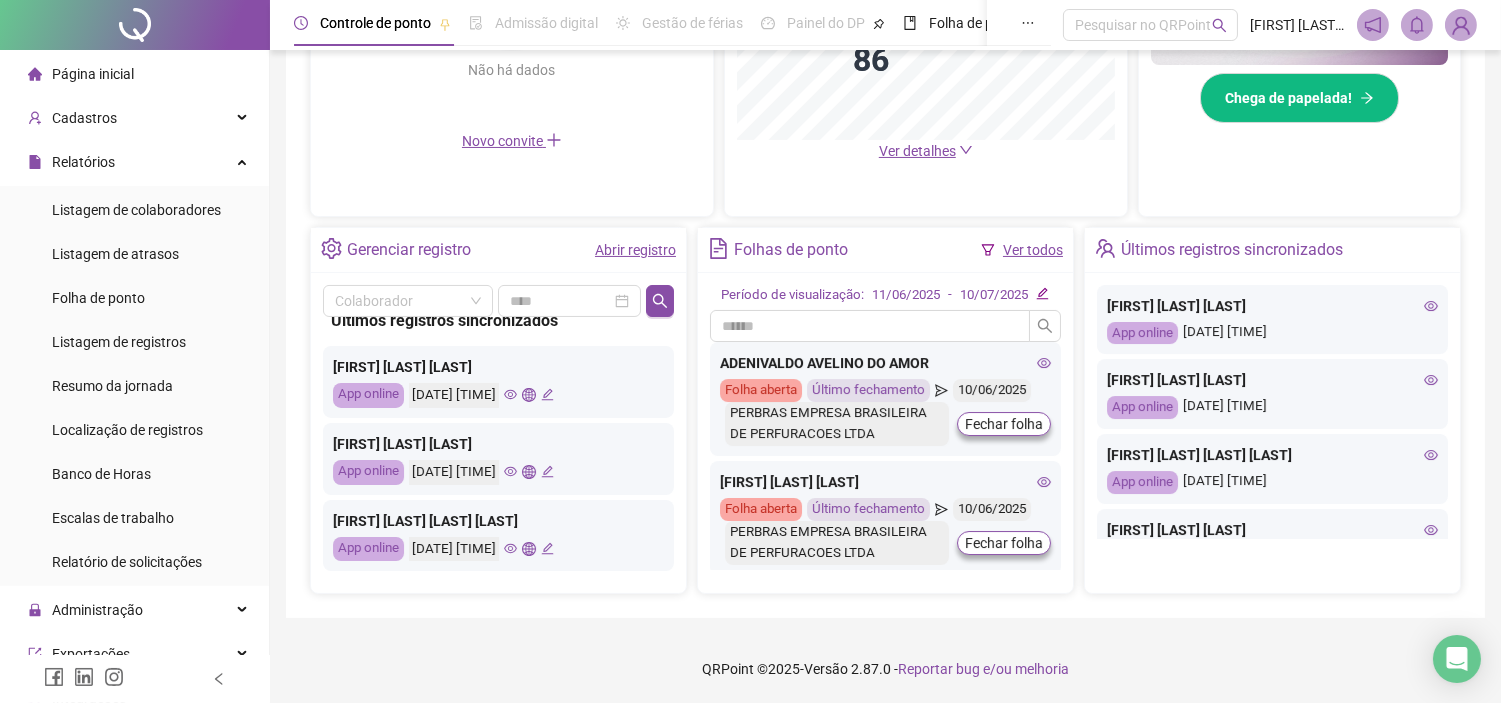 scroll, scrollTop: 0, scrollLeft: 0, axis: both 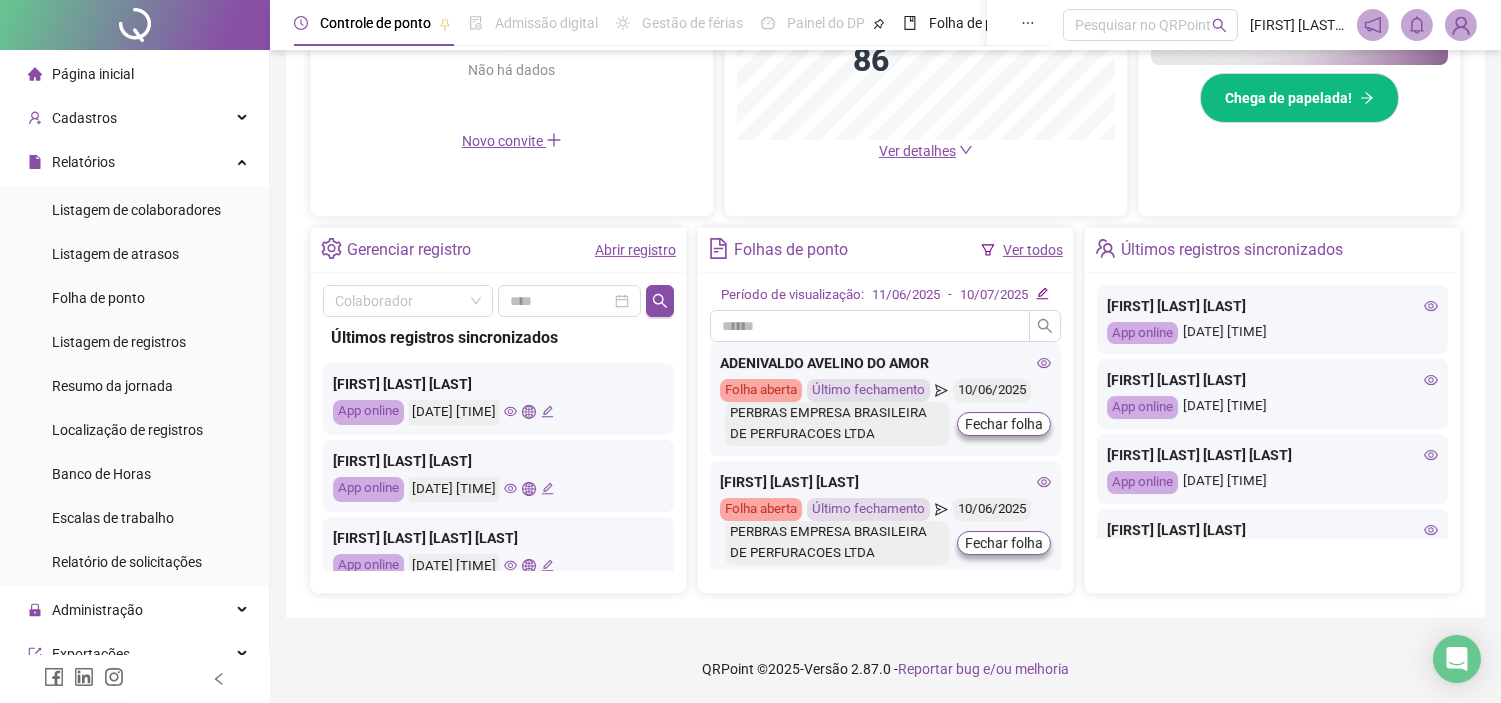 click 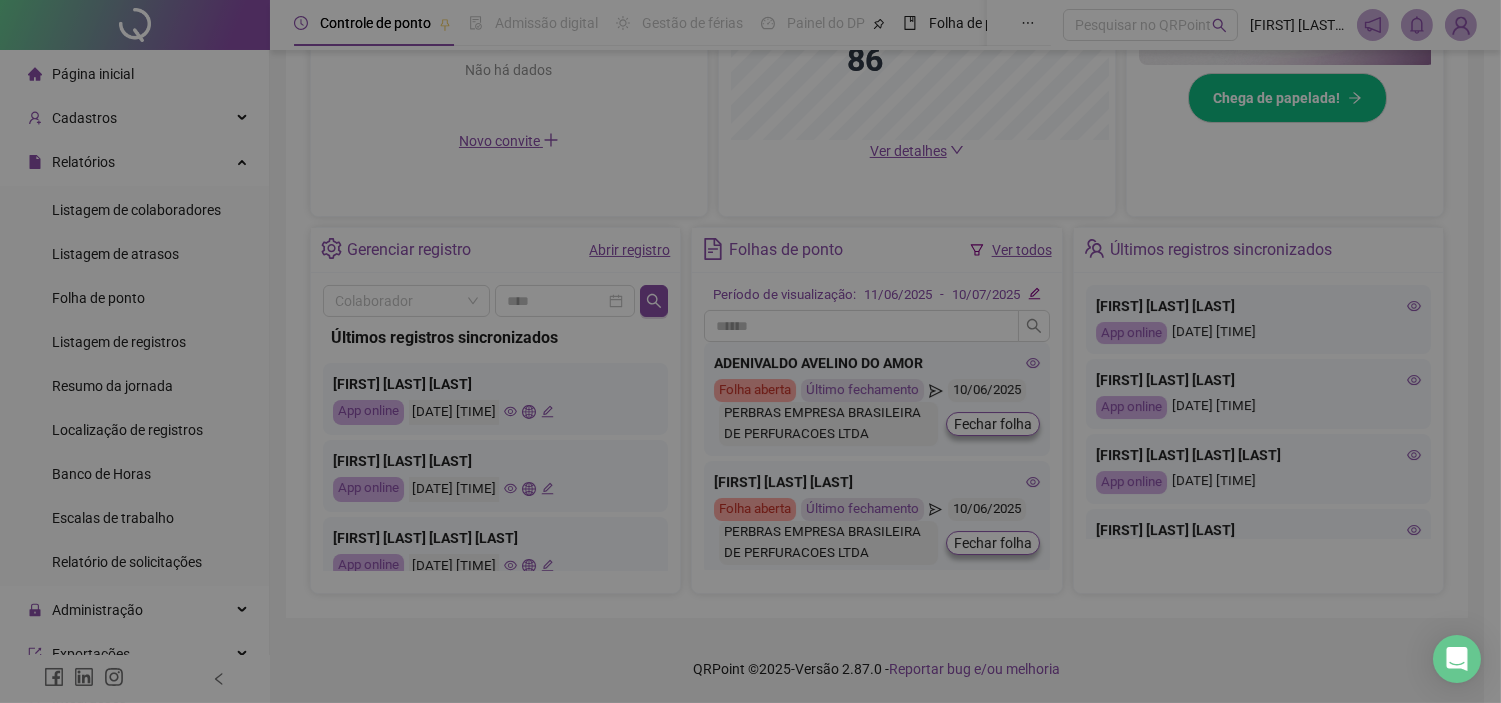 type on "**********" 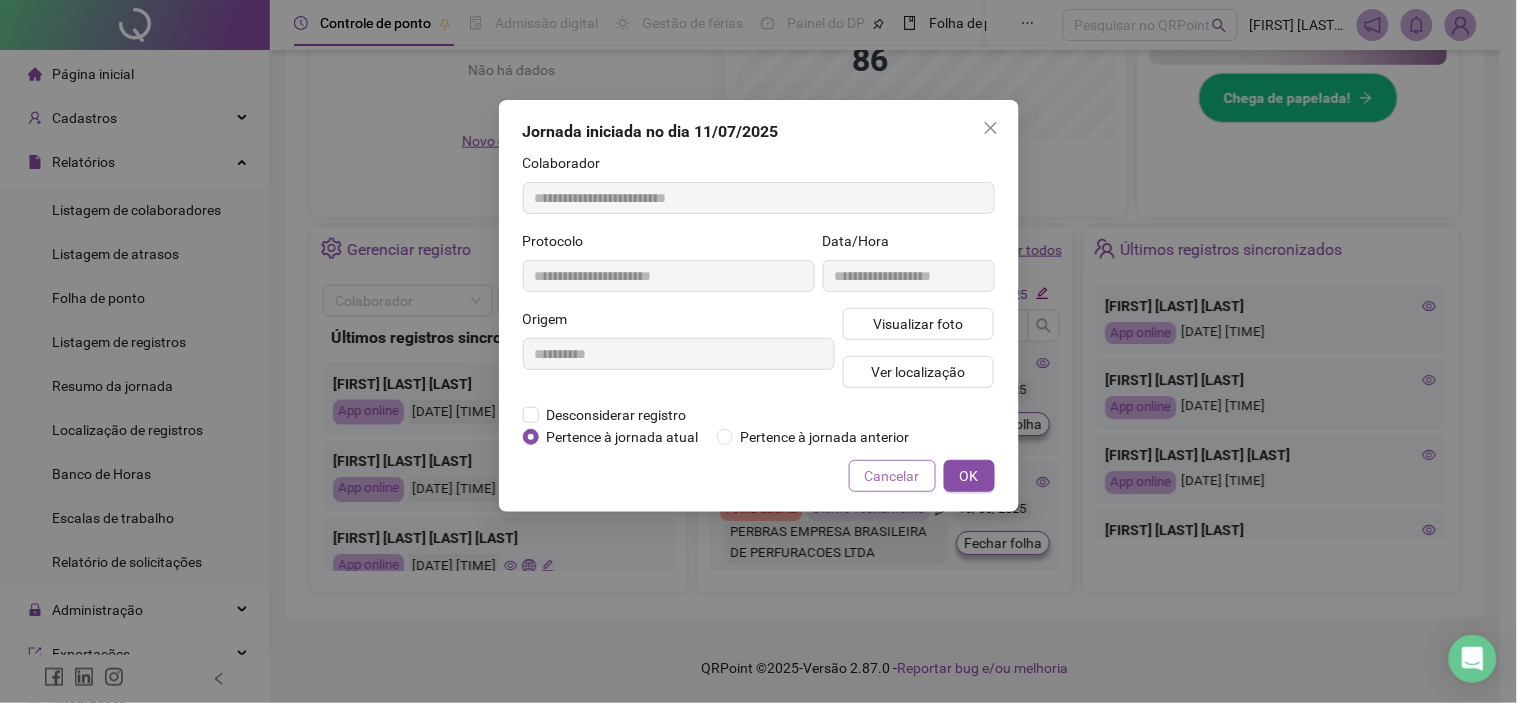 click on "Cancelar" at bounding box center [892, 476] 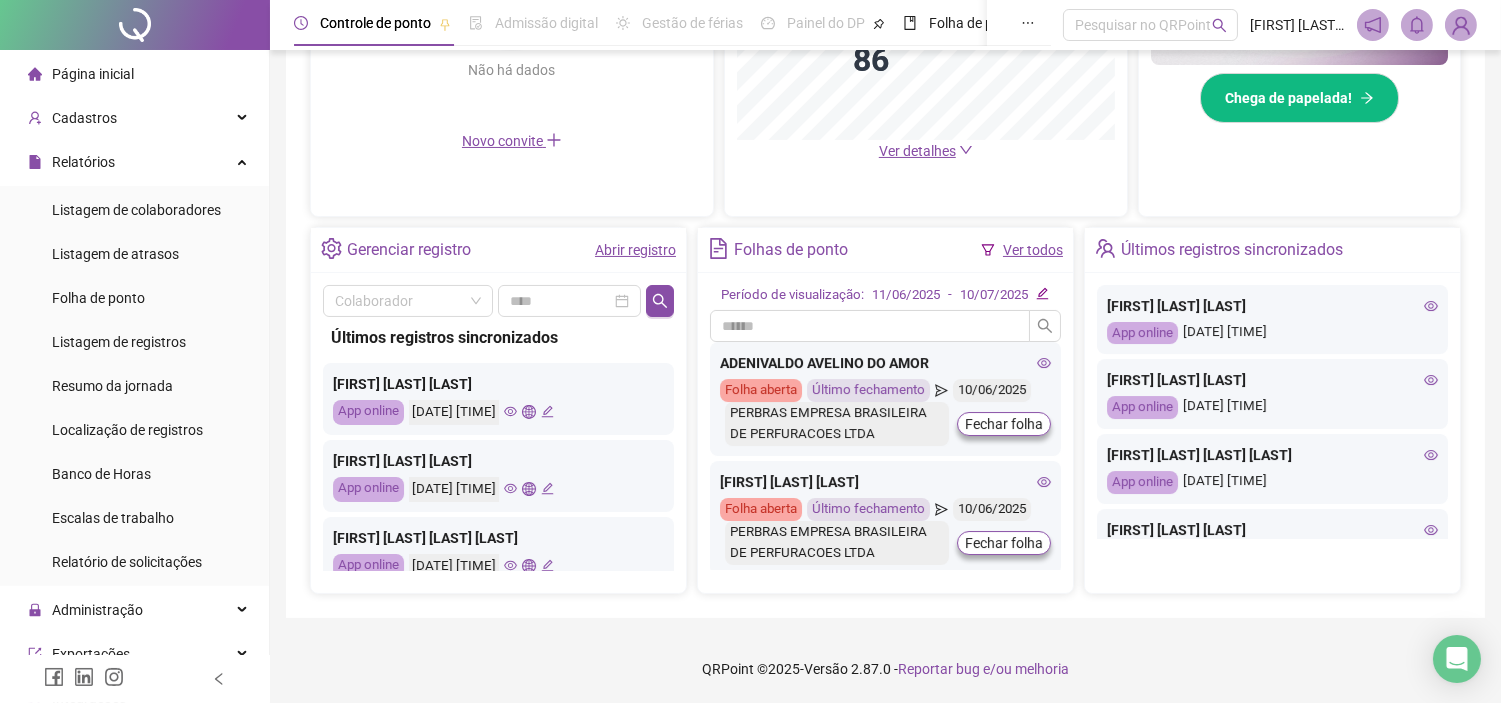 click 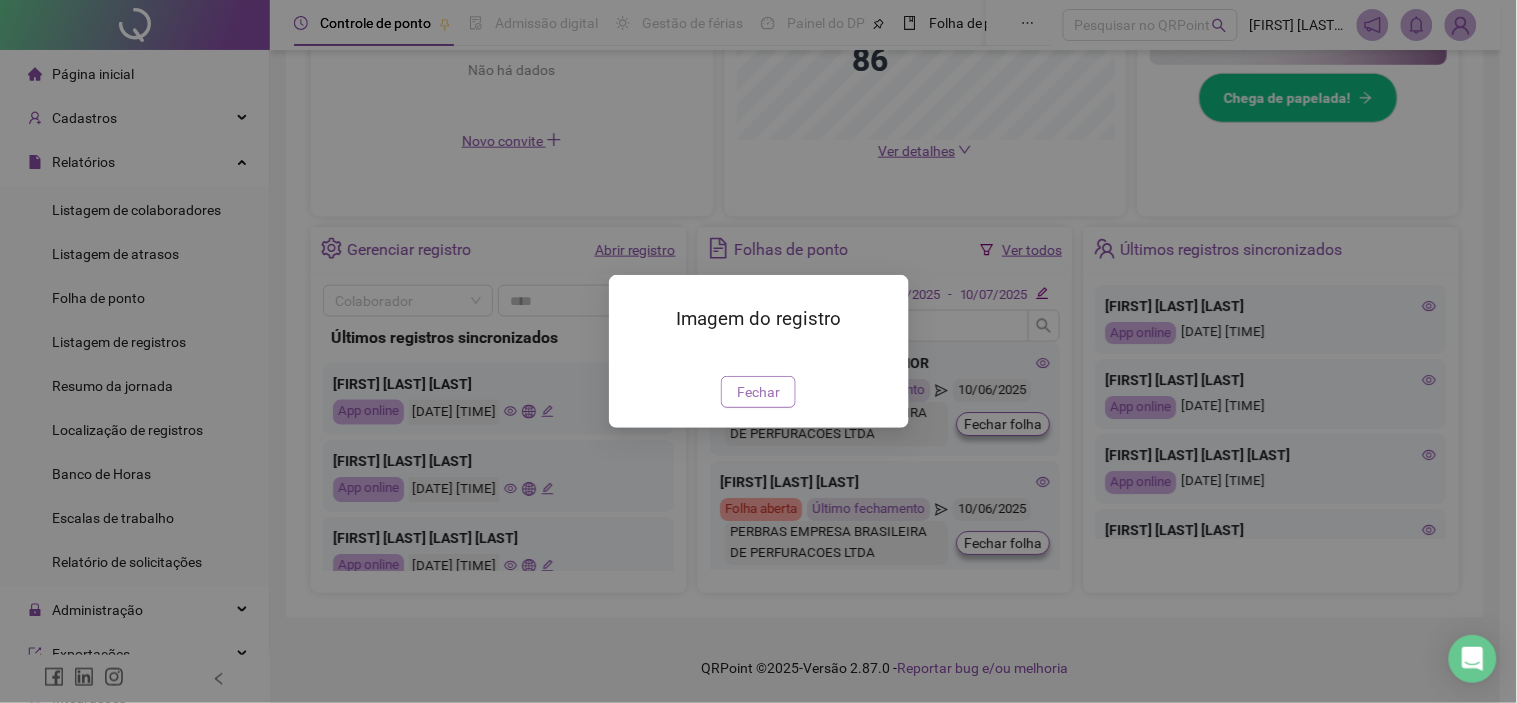 click on "Fechar" at bounding box center (758, 392) 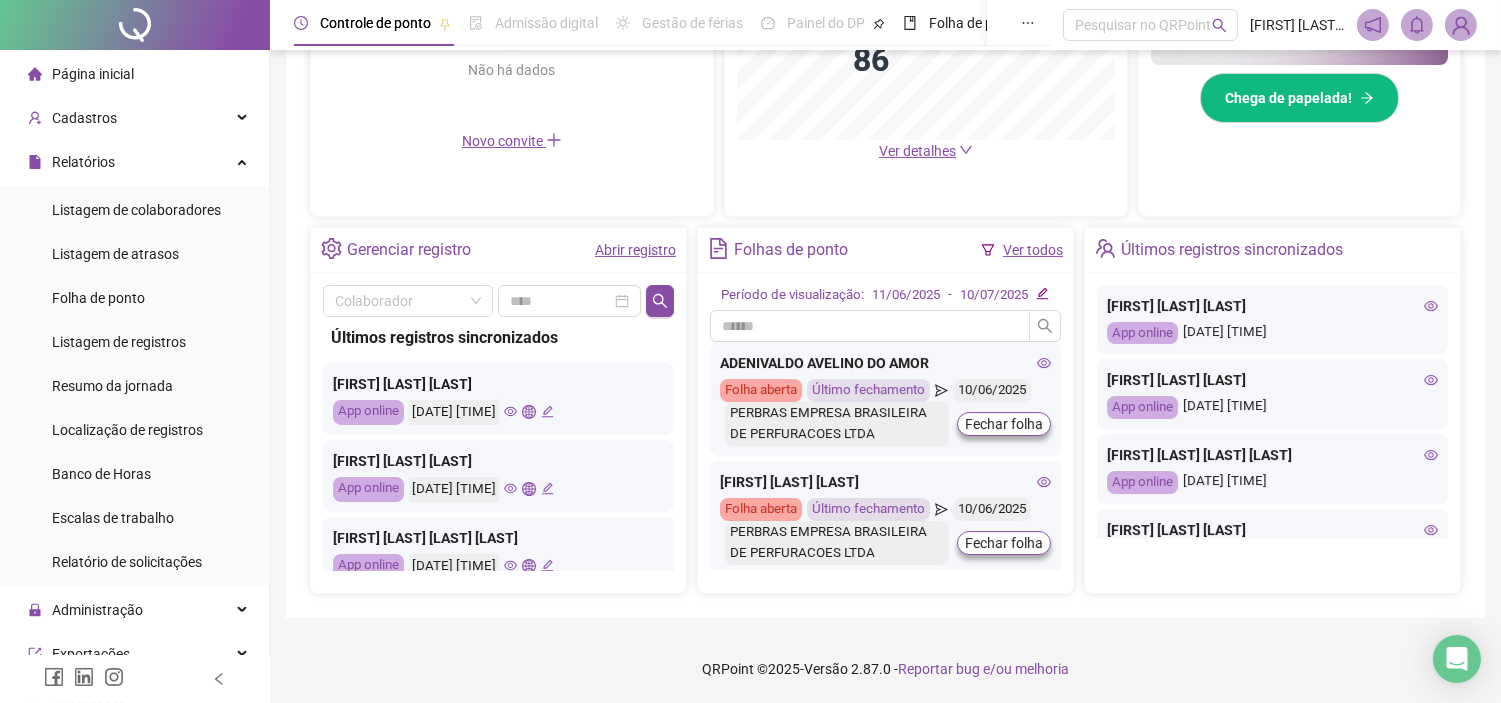 click 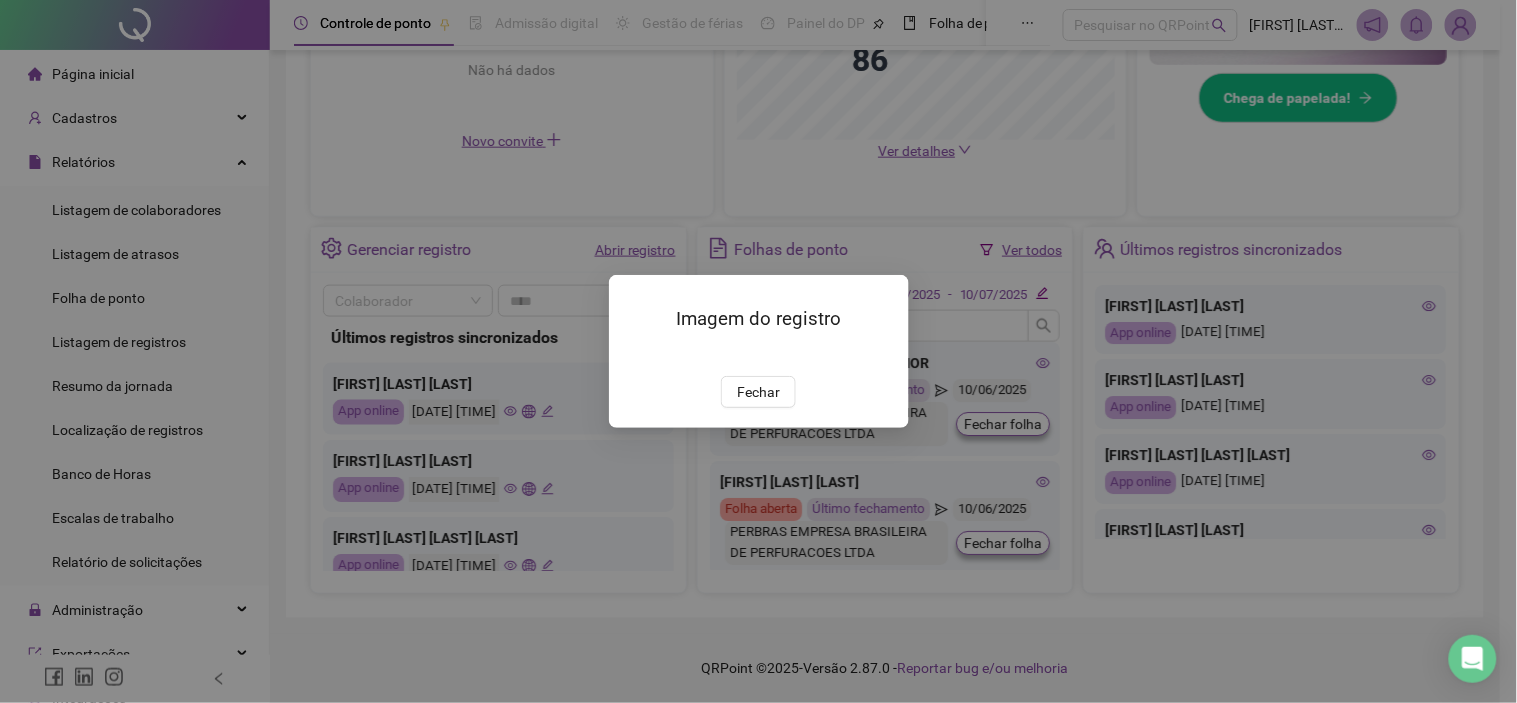 click at bounding box center [633, 355] 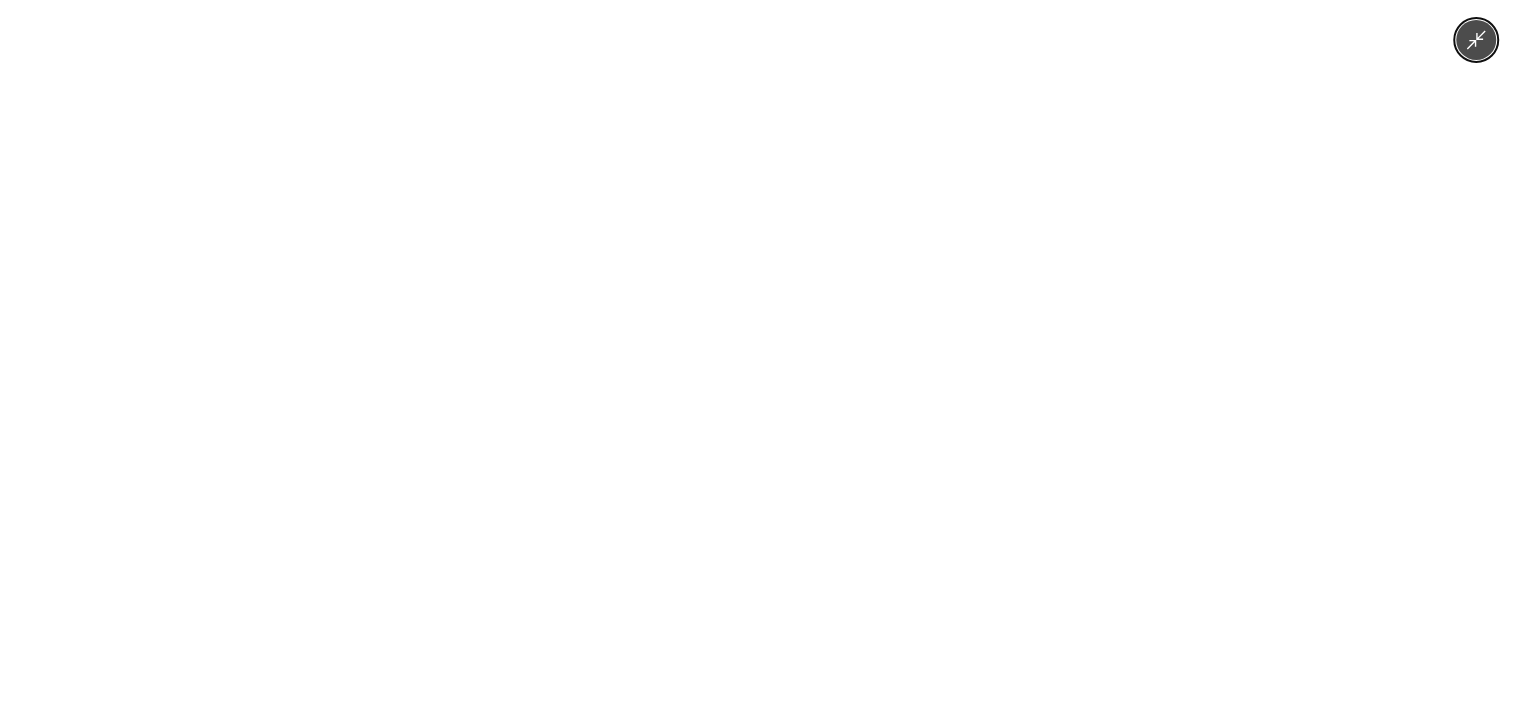 click at bounding box center [758, 351] 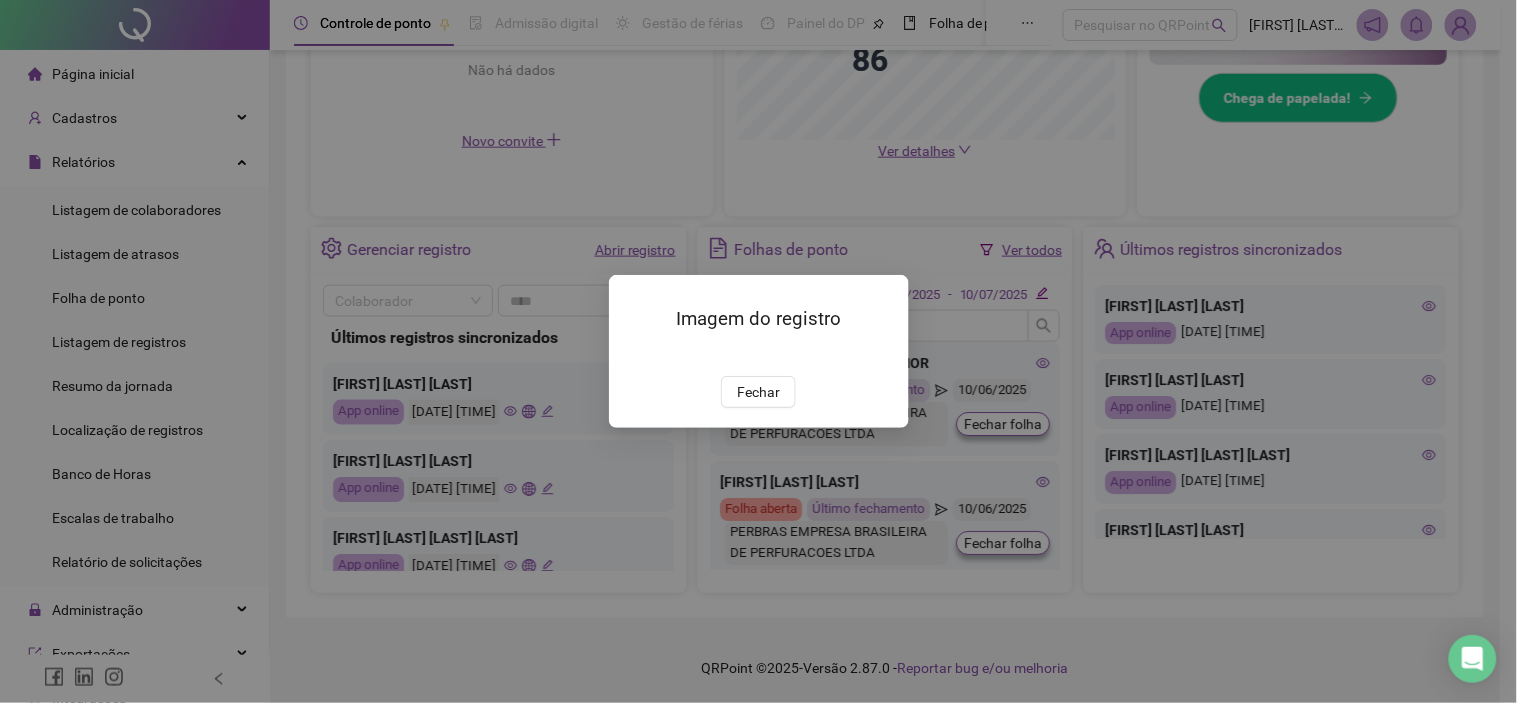 click at bounding box center (633, 355) 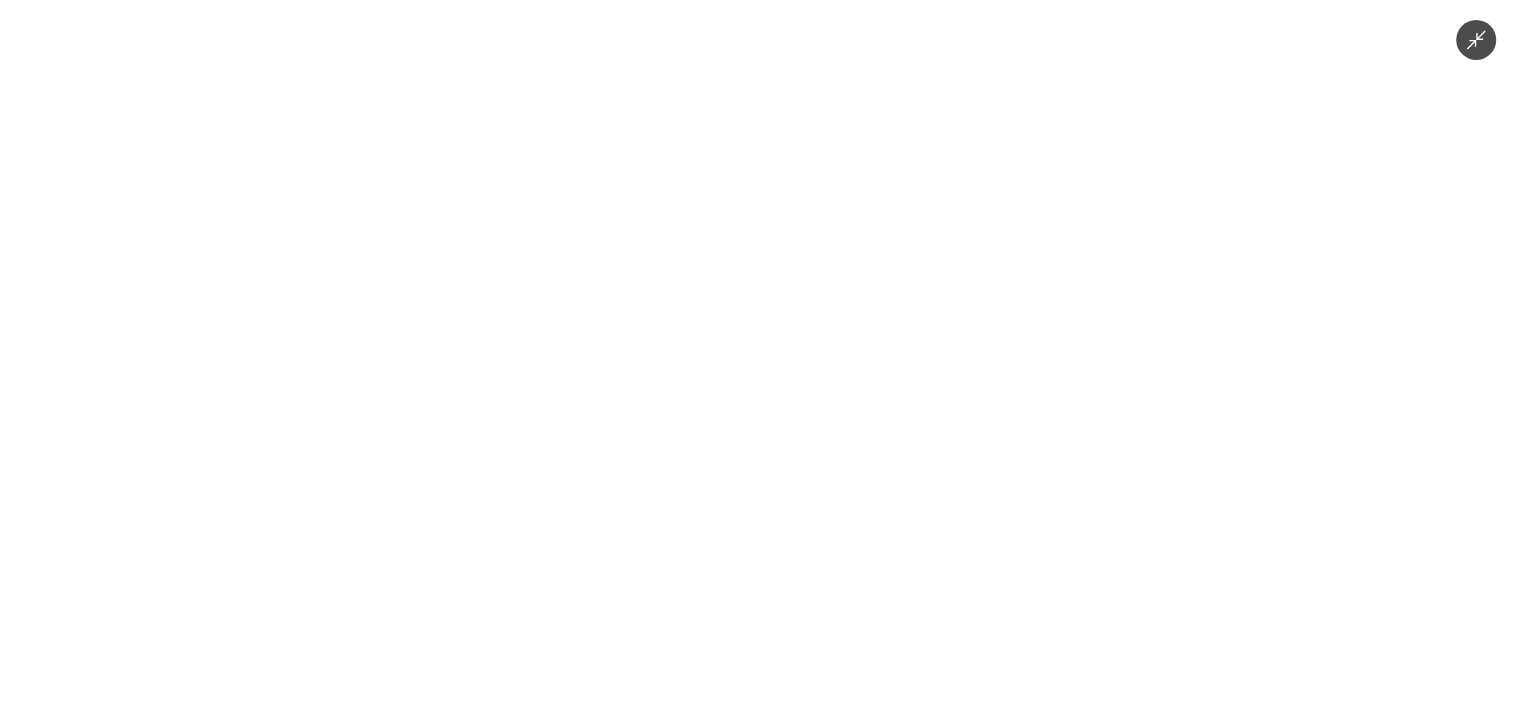 click at bounding box center [758, 351] 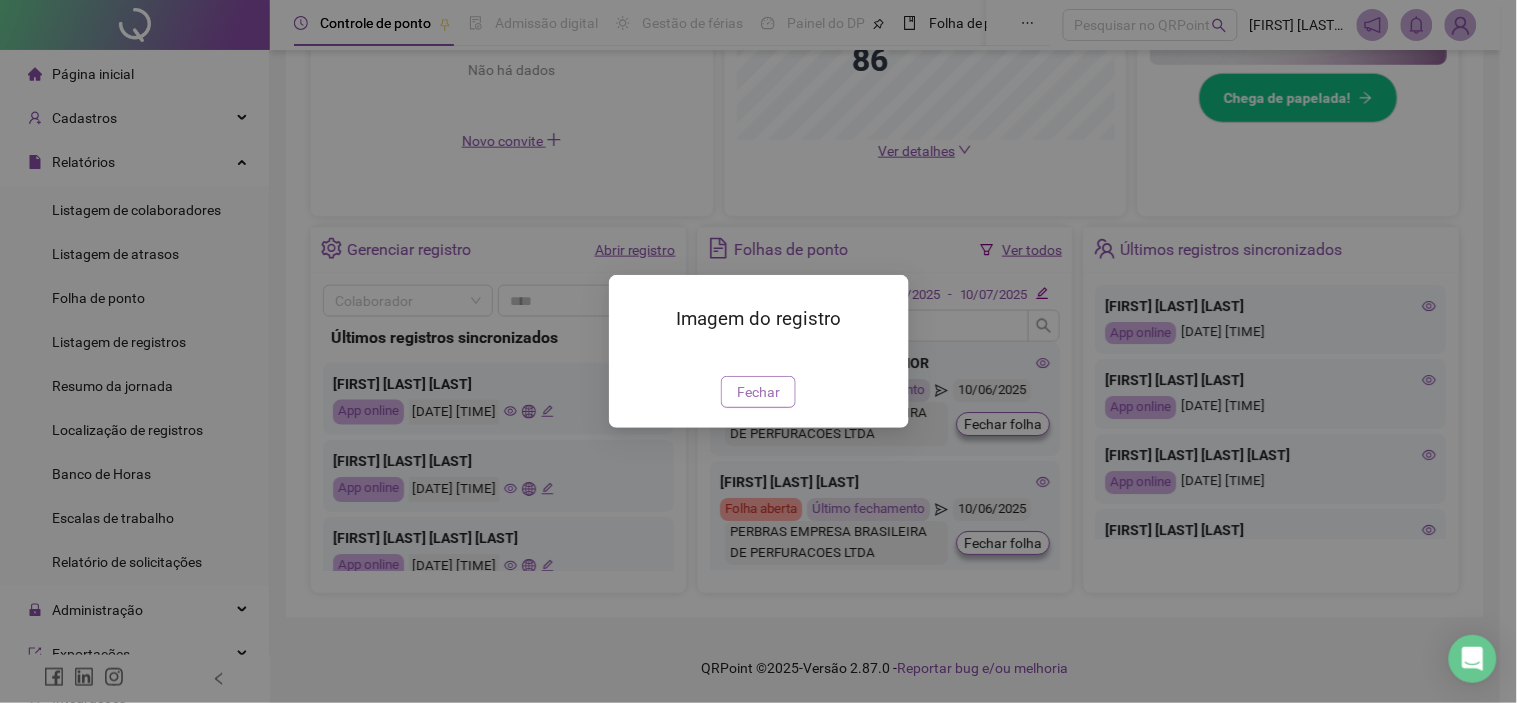 click on "Fechar" at bounding box center (758, 392) 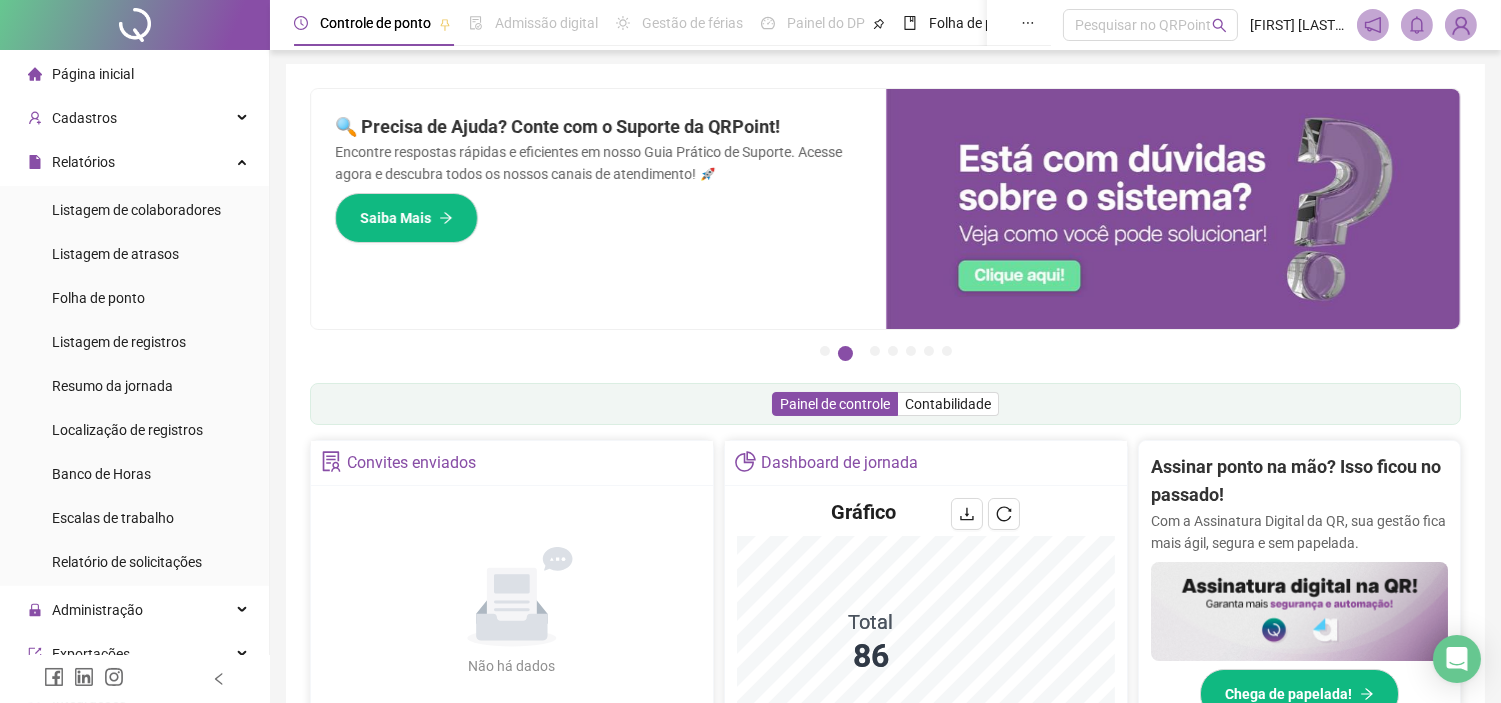 scroll, scrollTop: 0, scrollLeft: 0, axis: both 